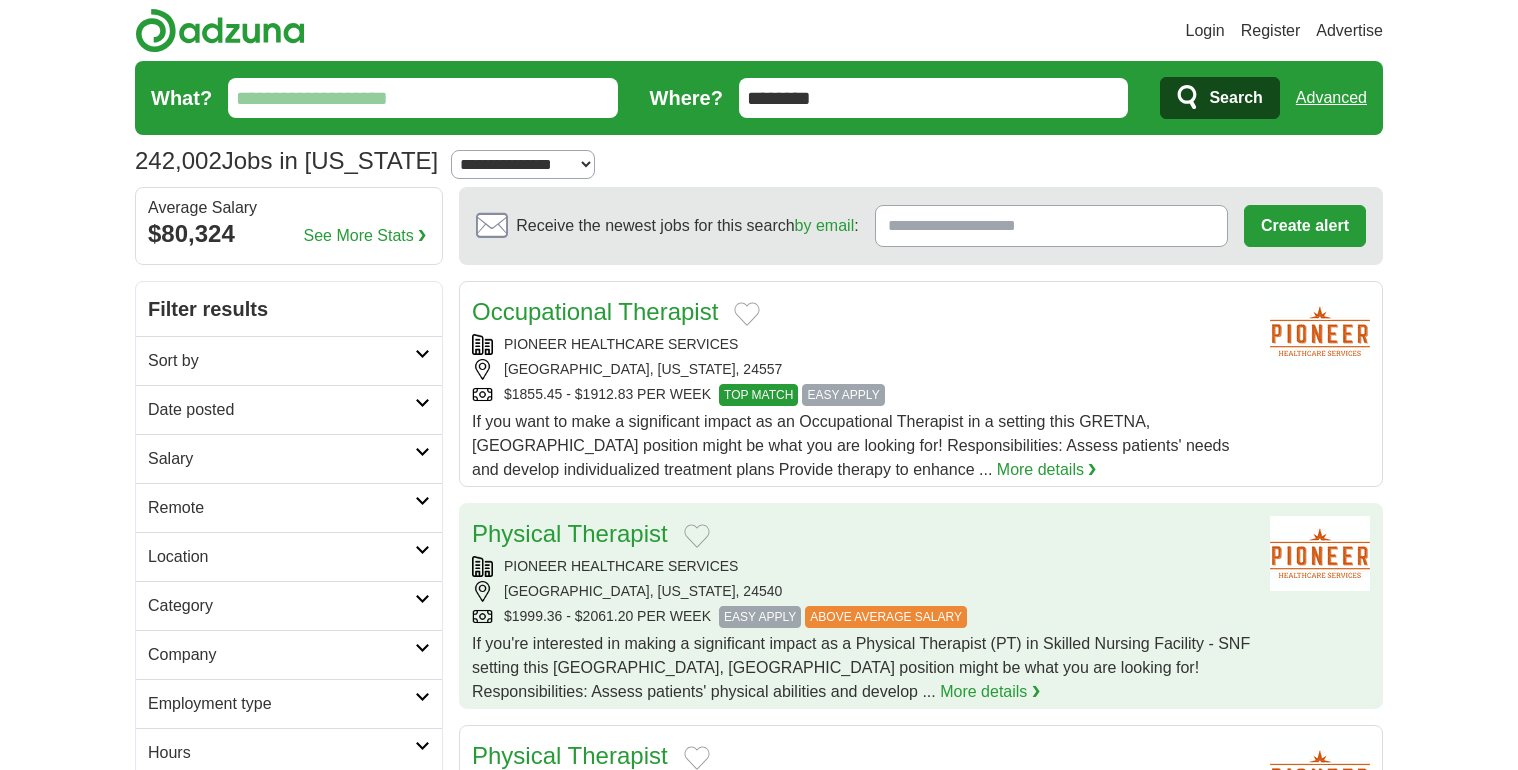 scroll, scrollTop: 0, scrollLeft: 0, axis: both 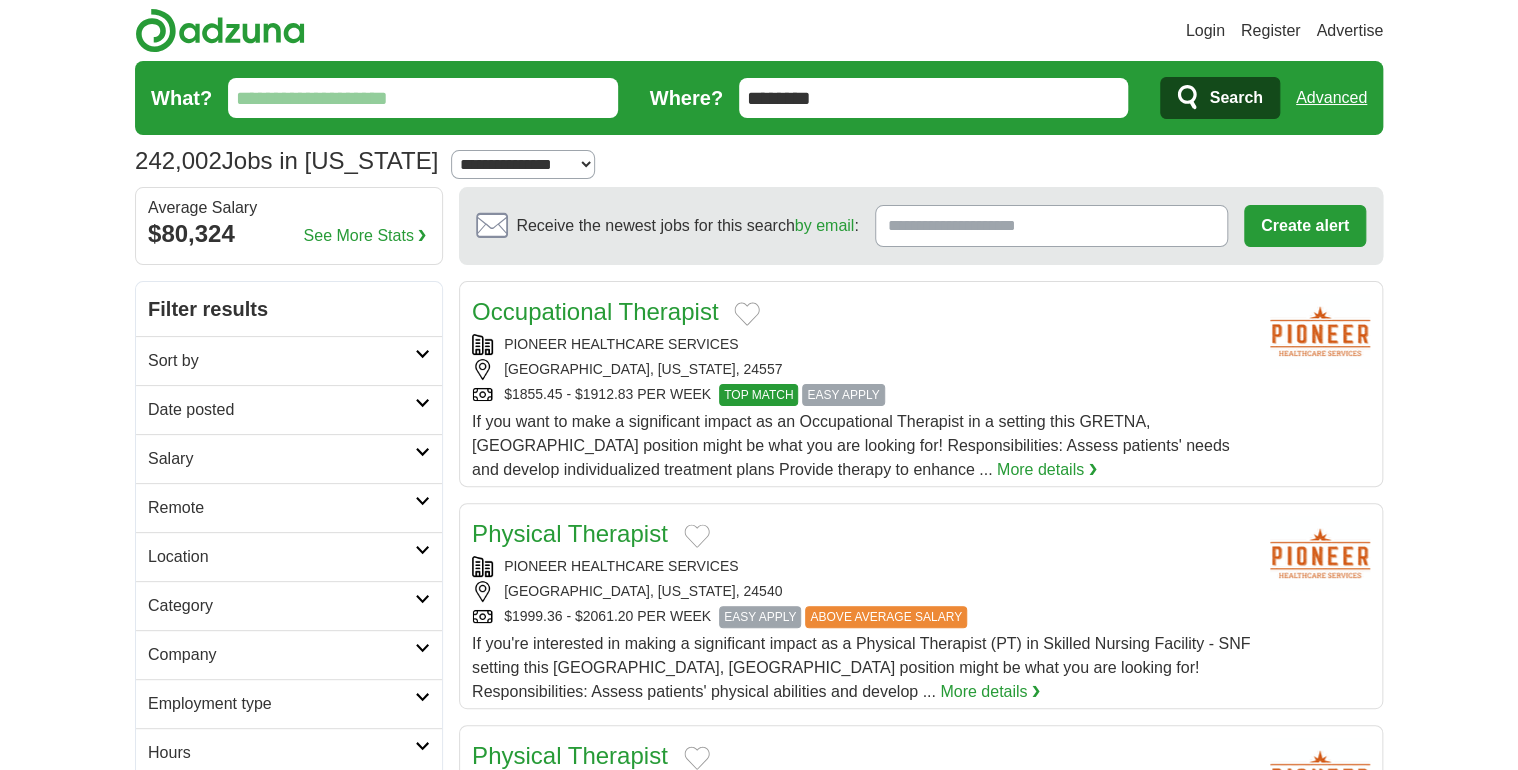click on "Sort by" at bounding box center (281, 361) 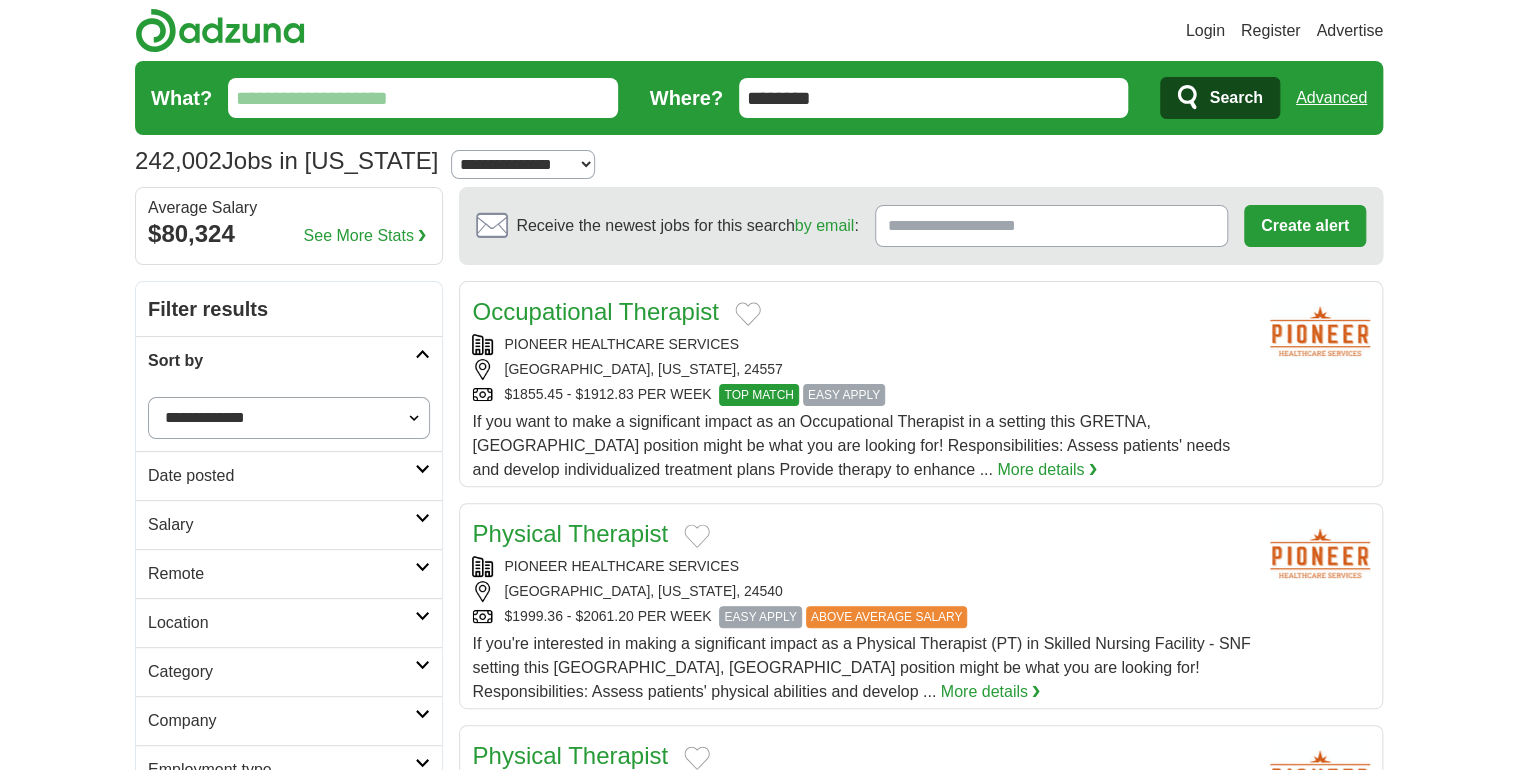 click on "Sort by" at bounding box center (281, 361) 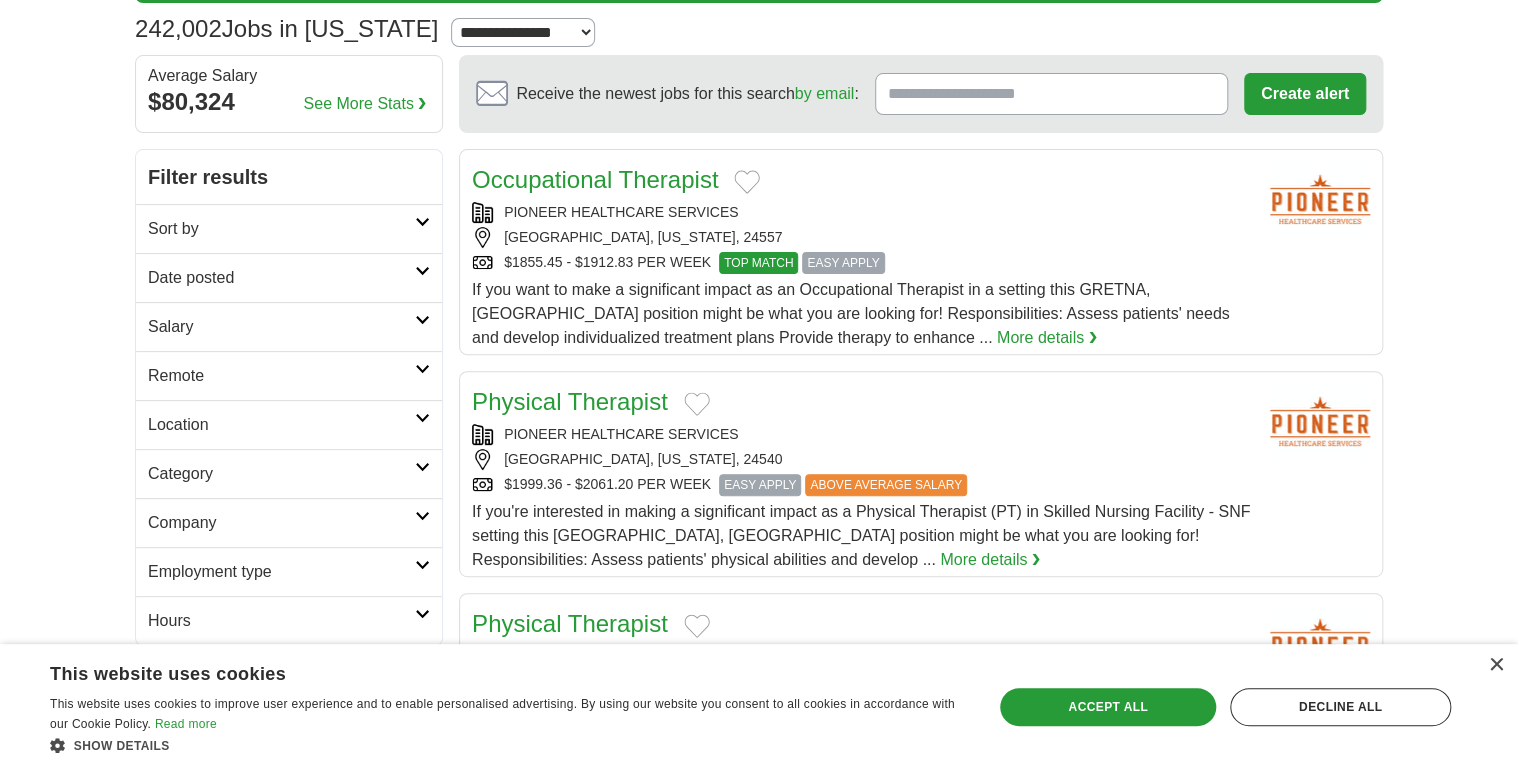 scroll, scrollTop: 160, scrollLeft: 0, axis: vertical 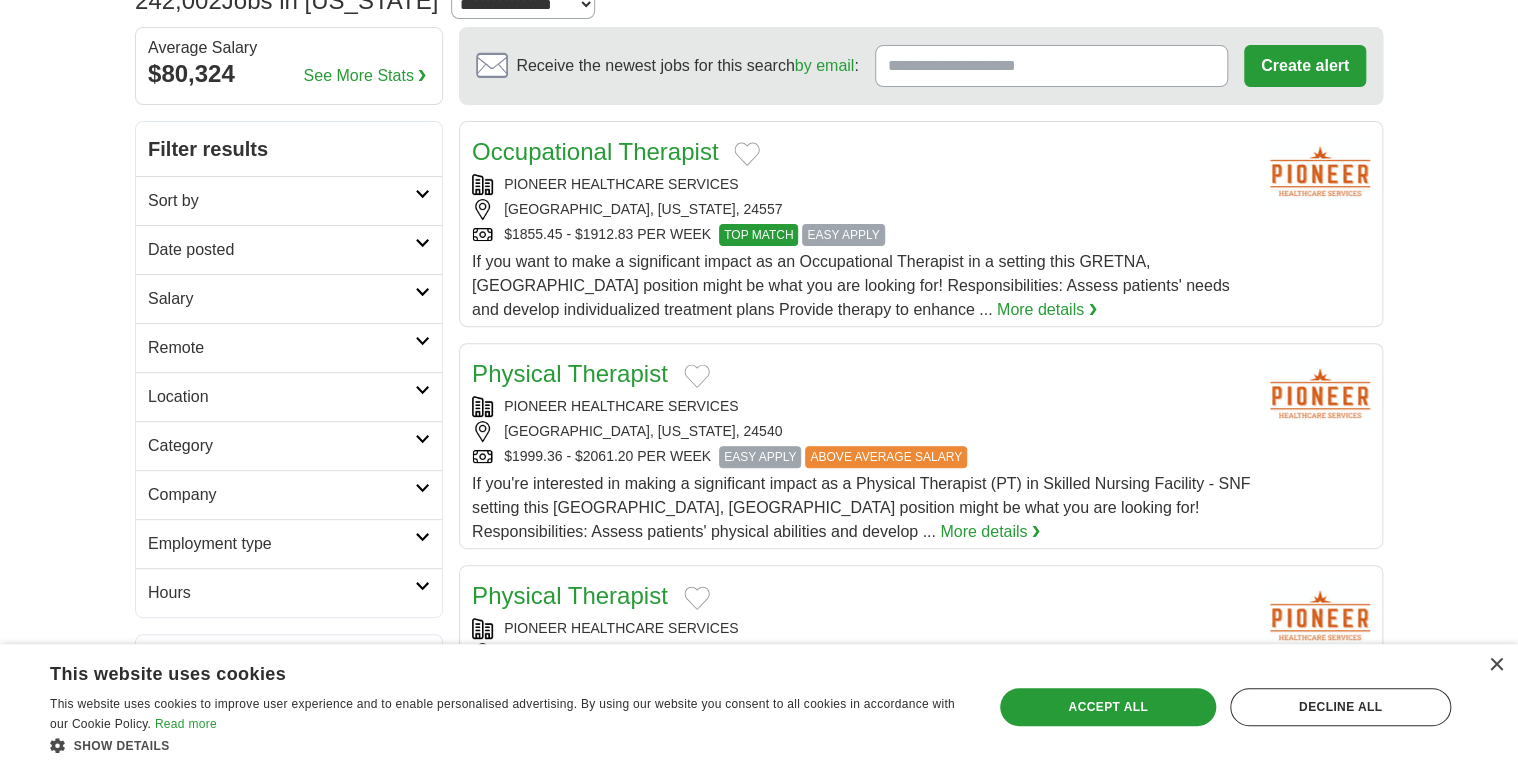 click on "Location" at bounding box center (281, 397) 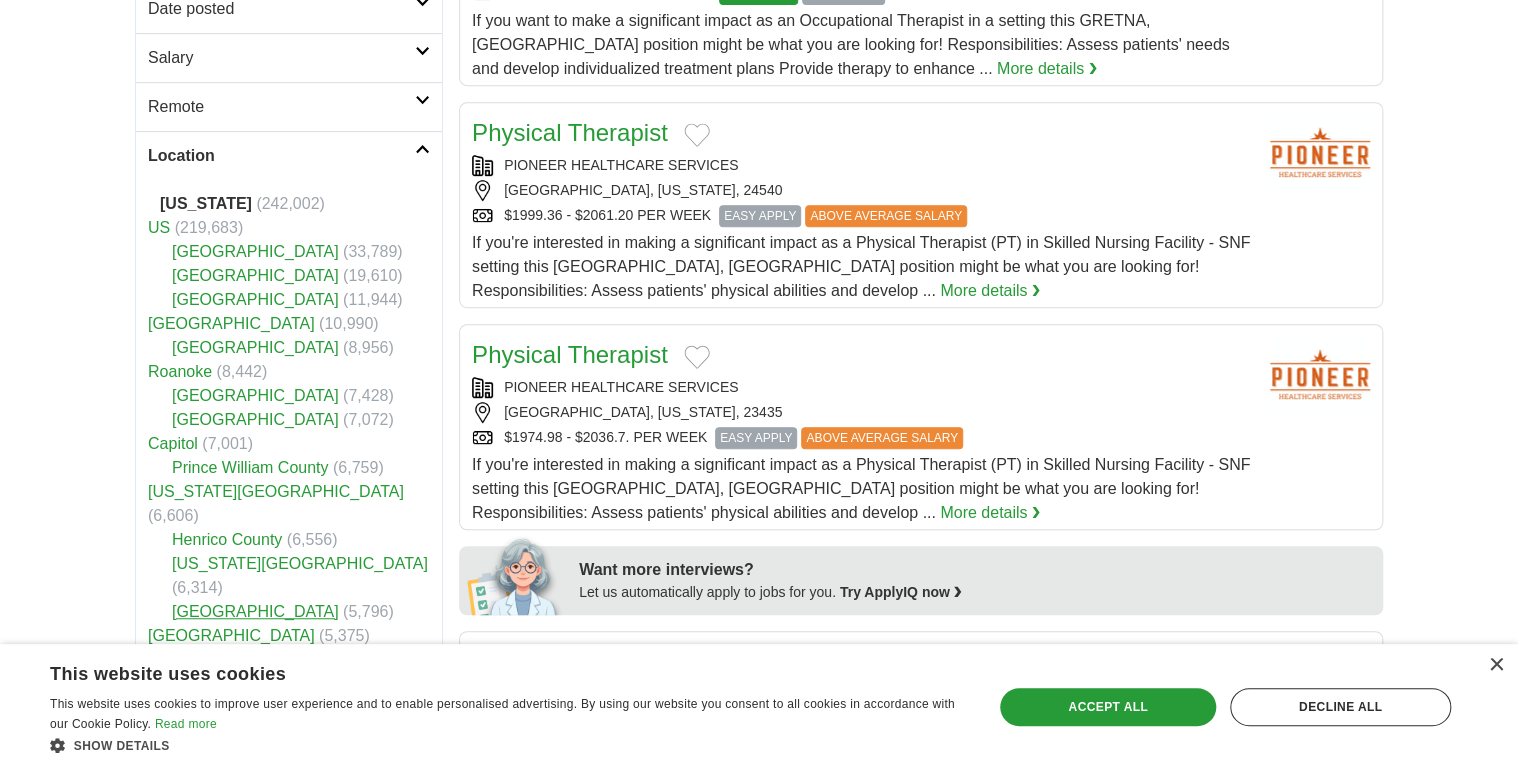scroll, scrollTop: 400, scrollLeft: 0, axis: vertical 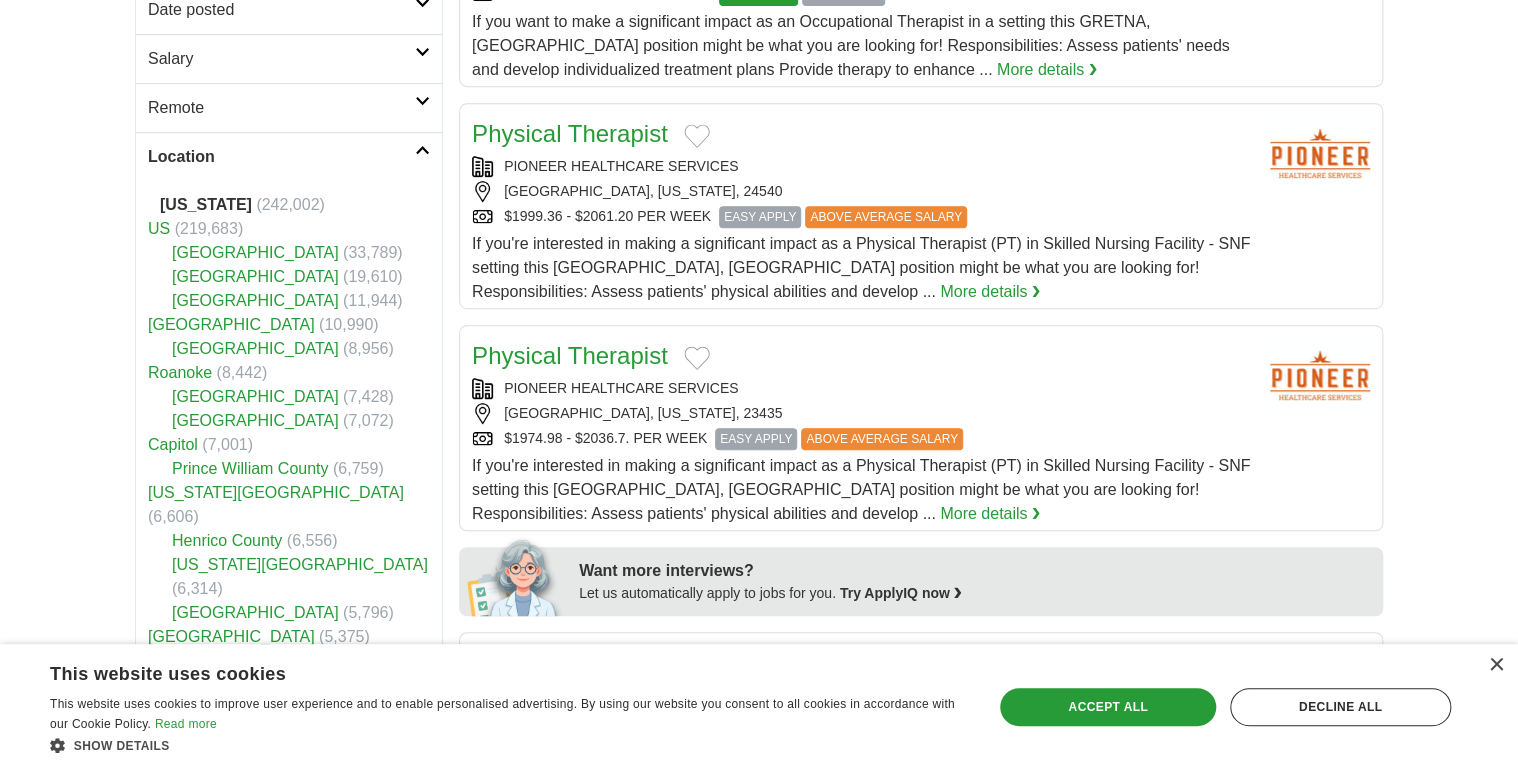 click on "Location" at bounding box center [281, 157] 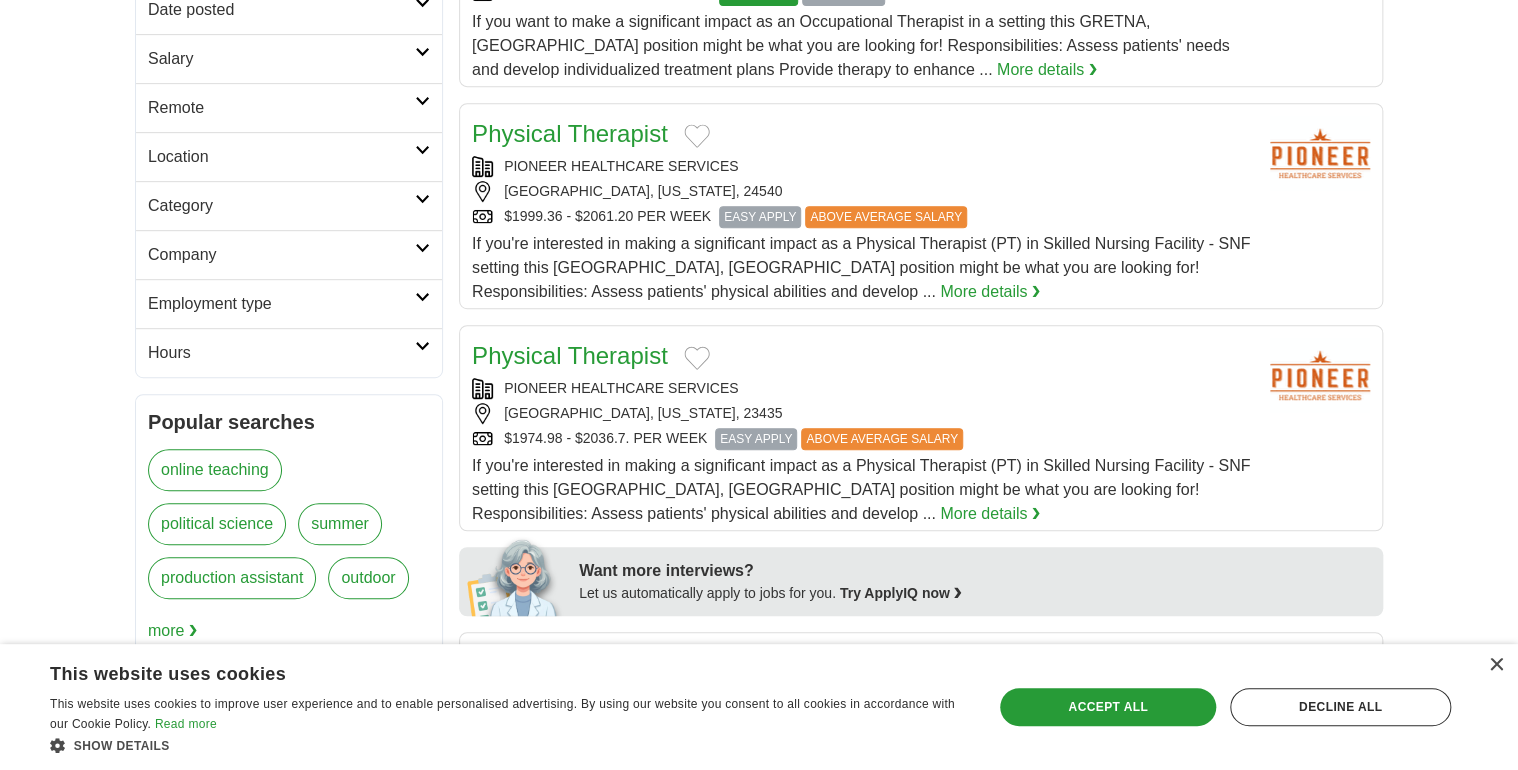click on "Category" at bounding box center (281, 206) 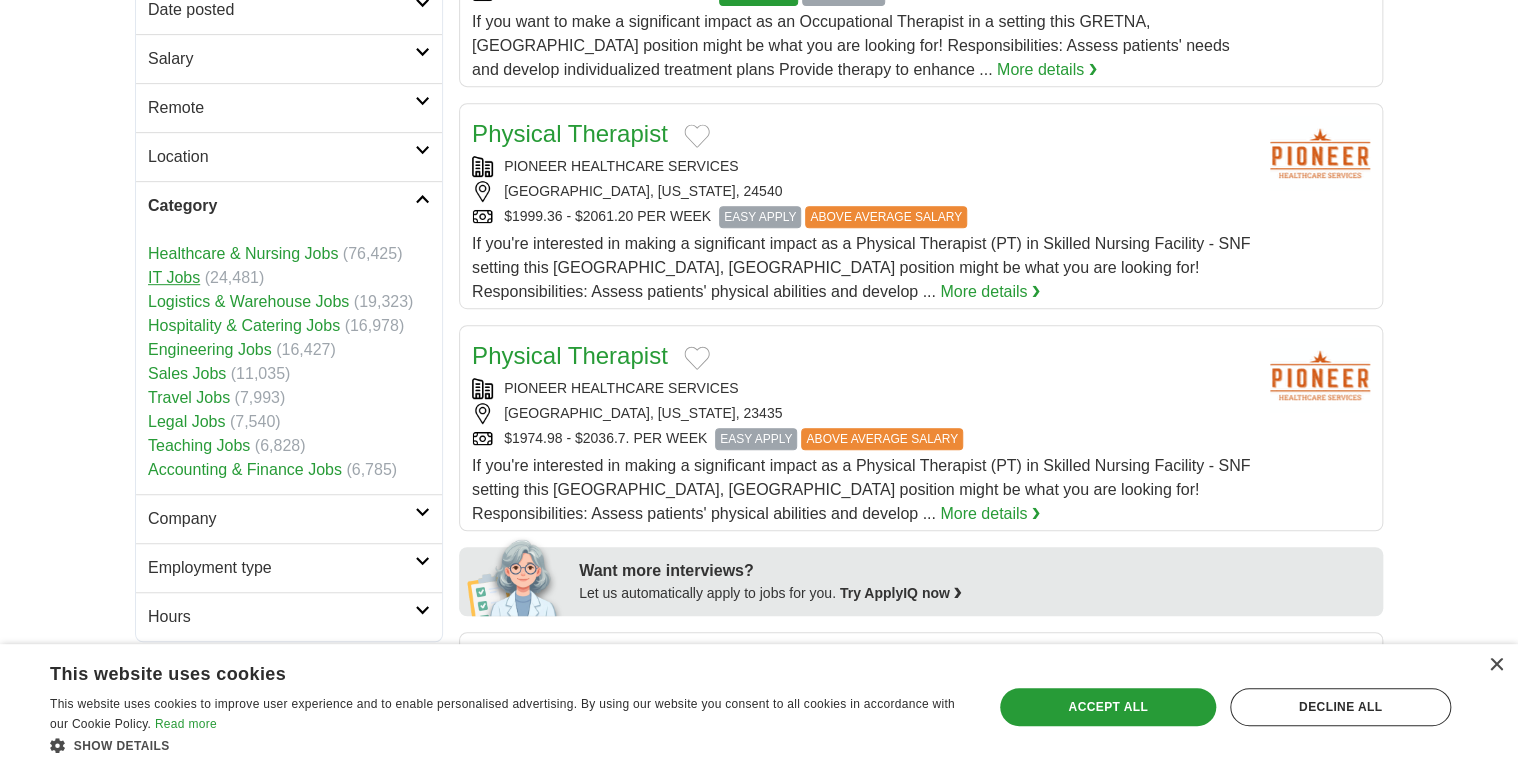 click on "IT Jobs" at bounding box center (174, 277) 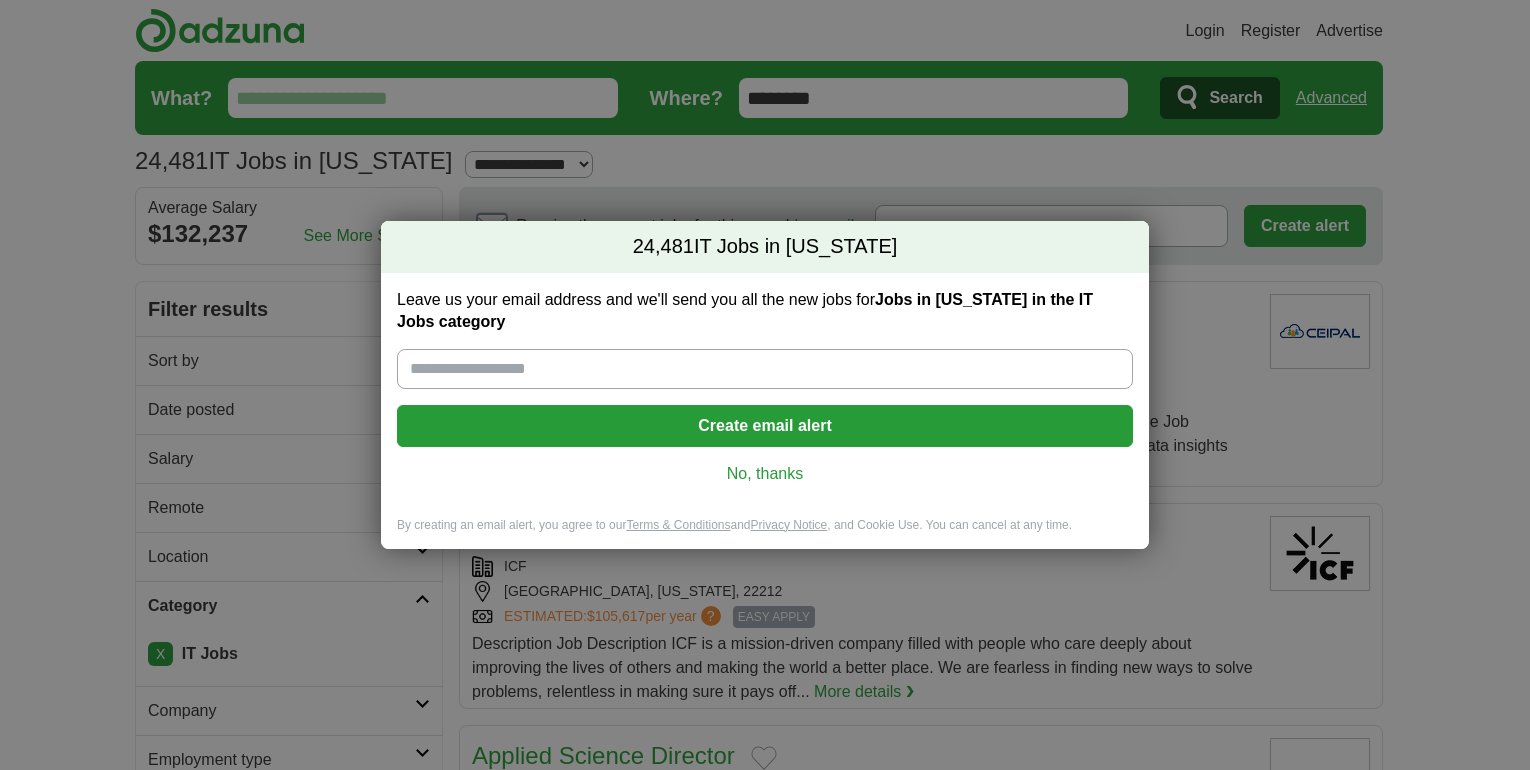 scroll, scrollTop: 0, scrollLeft: 0, axis: both 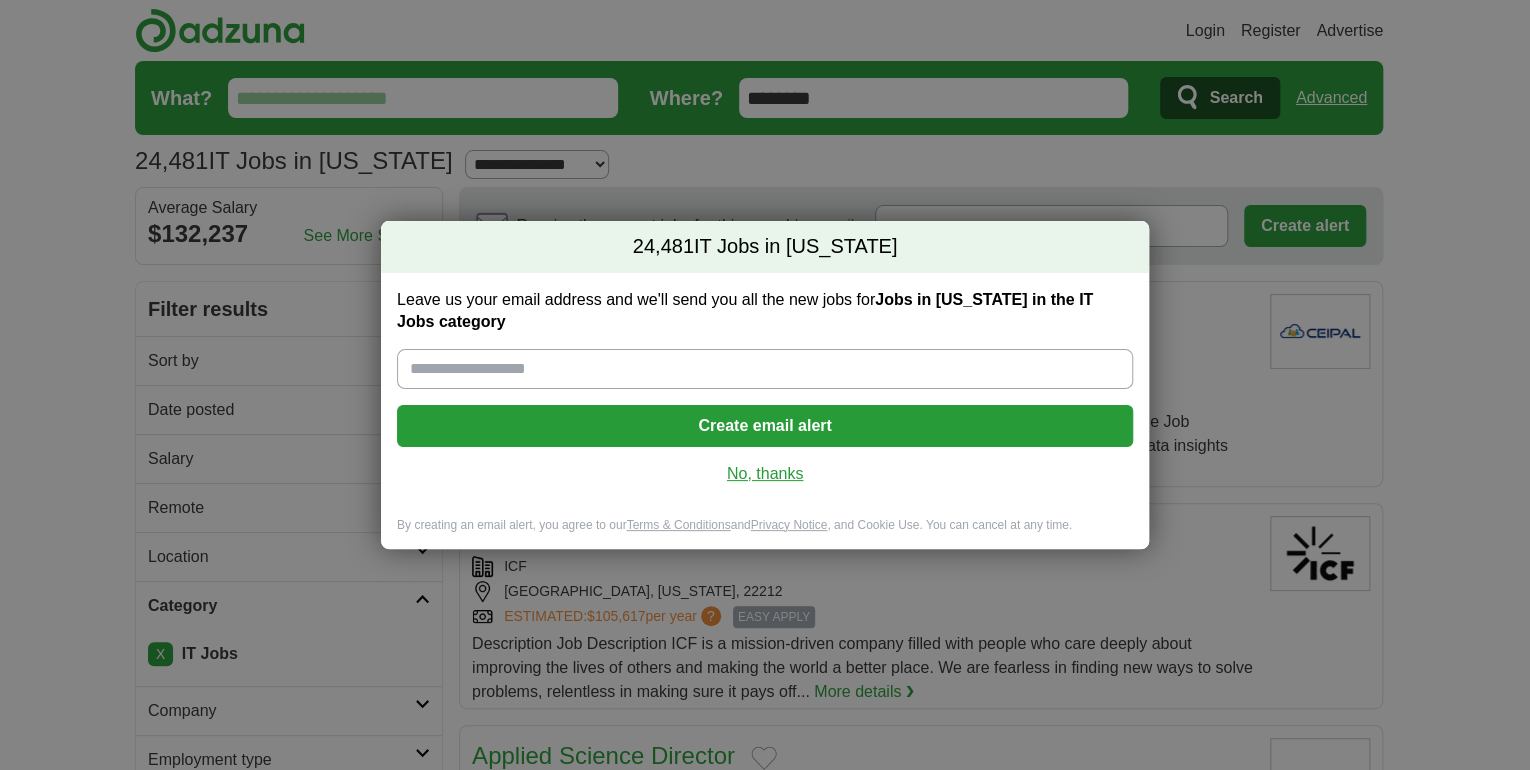 click on "No, thanks" at bounding box center [765, 474] 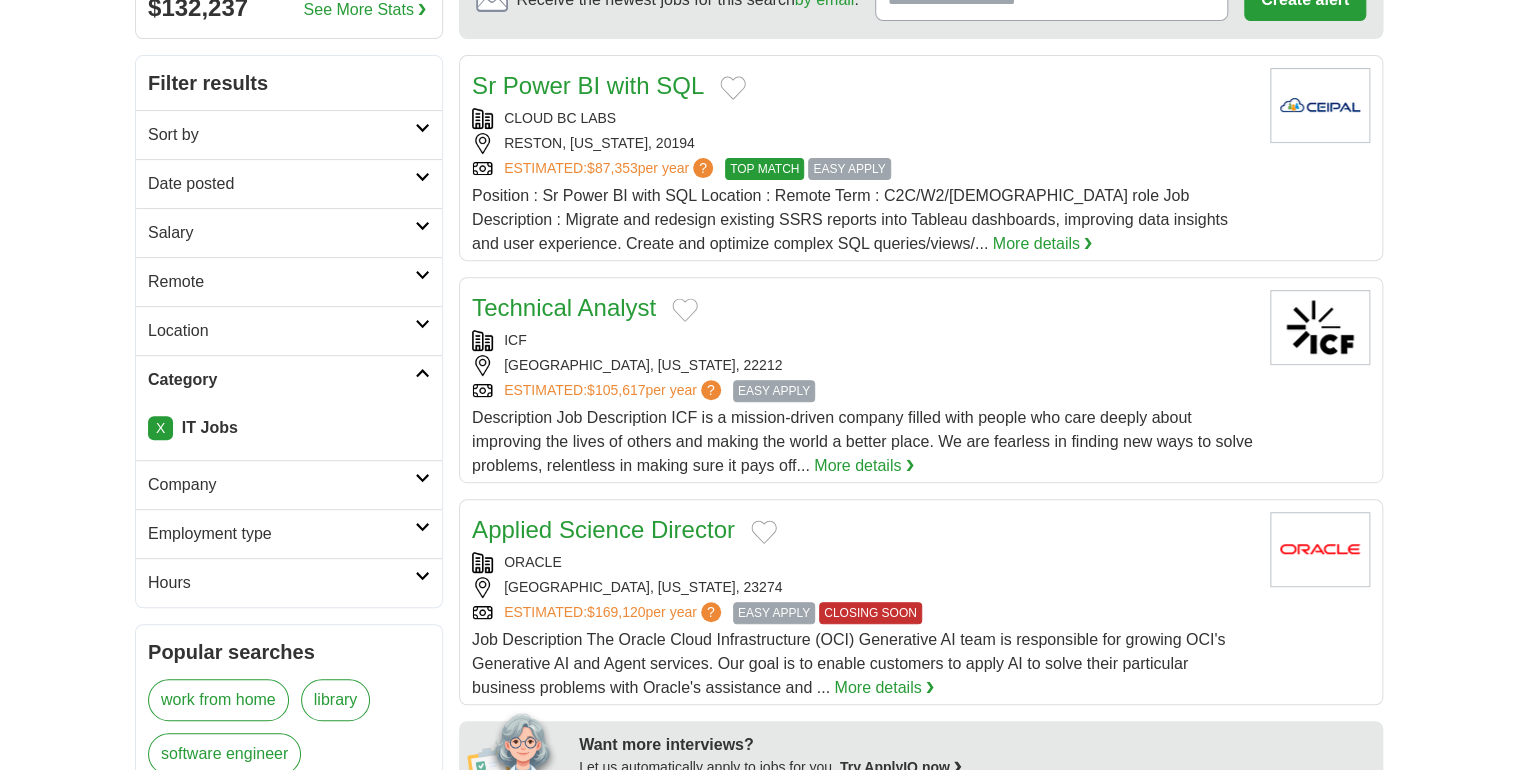 scroll, scrollTop: 240, scrollLeft: 0, axis: vertical 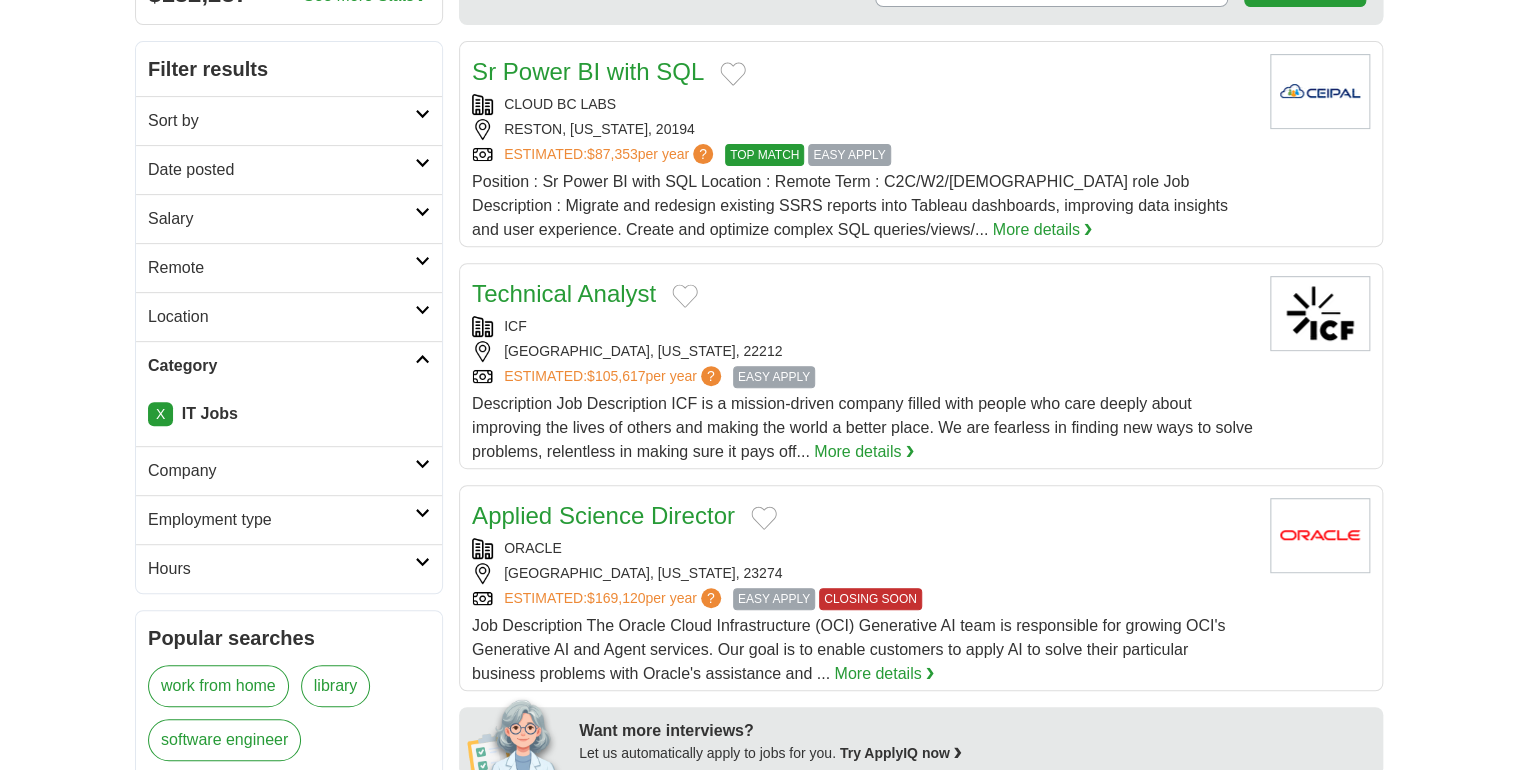 click at bounding box center (422, 359) 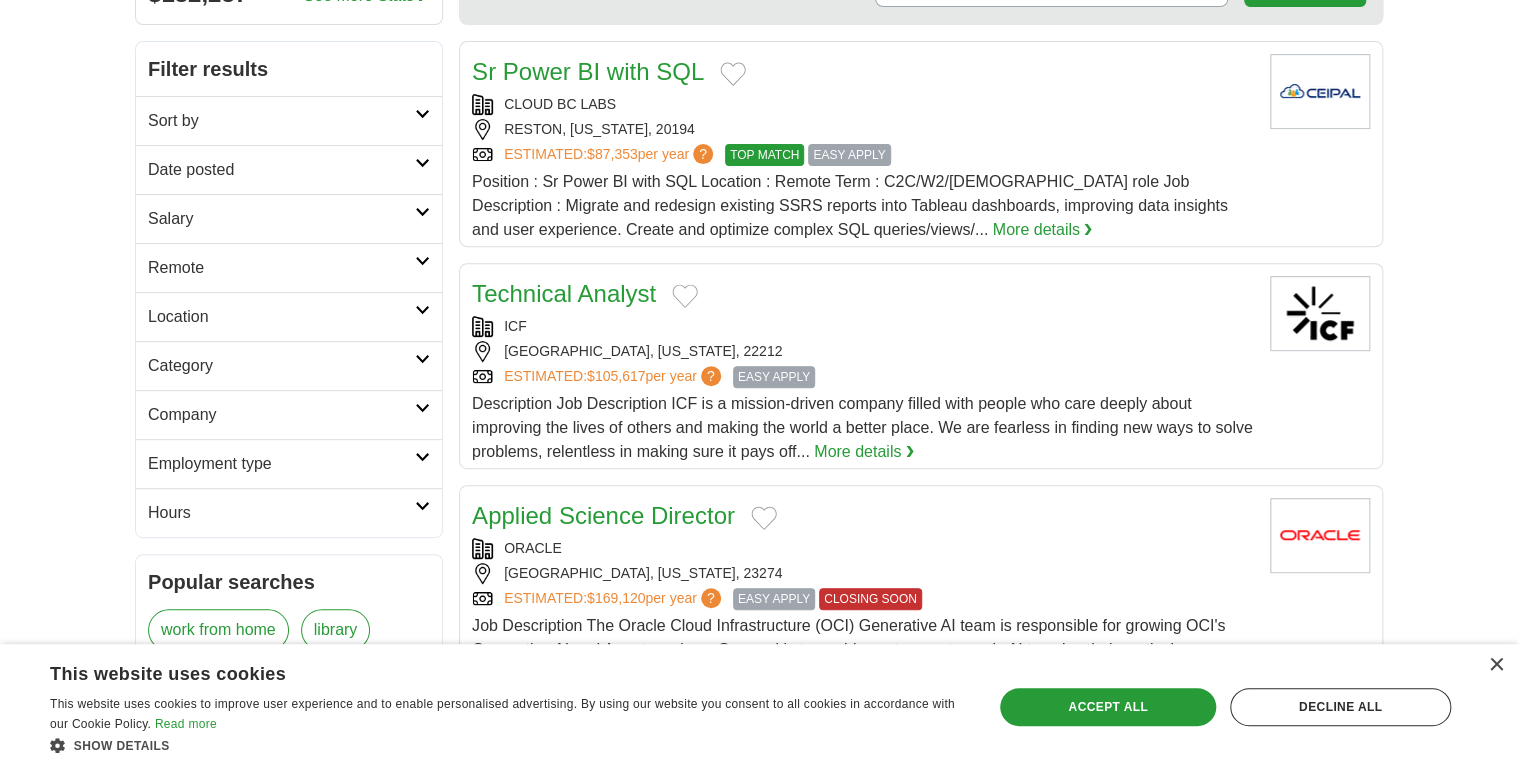 click on "Employment type" at bounding box center (289, 463) 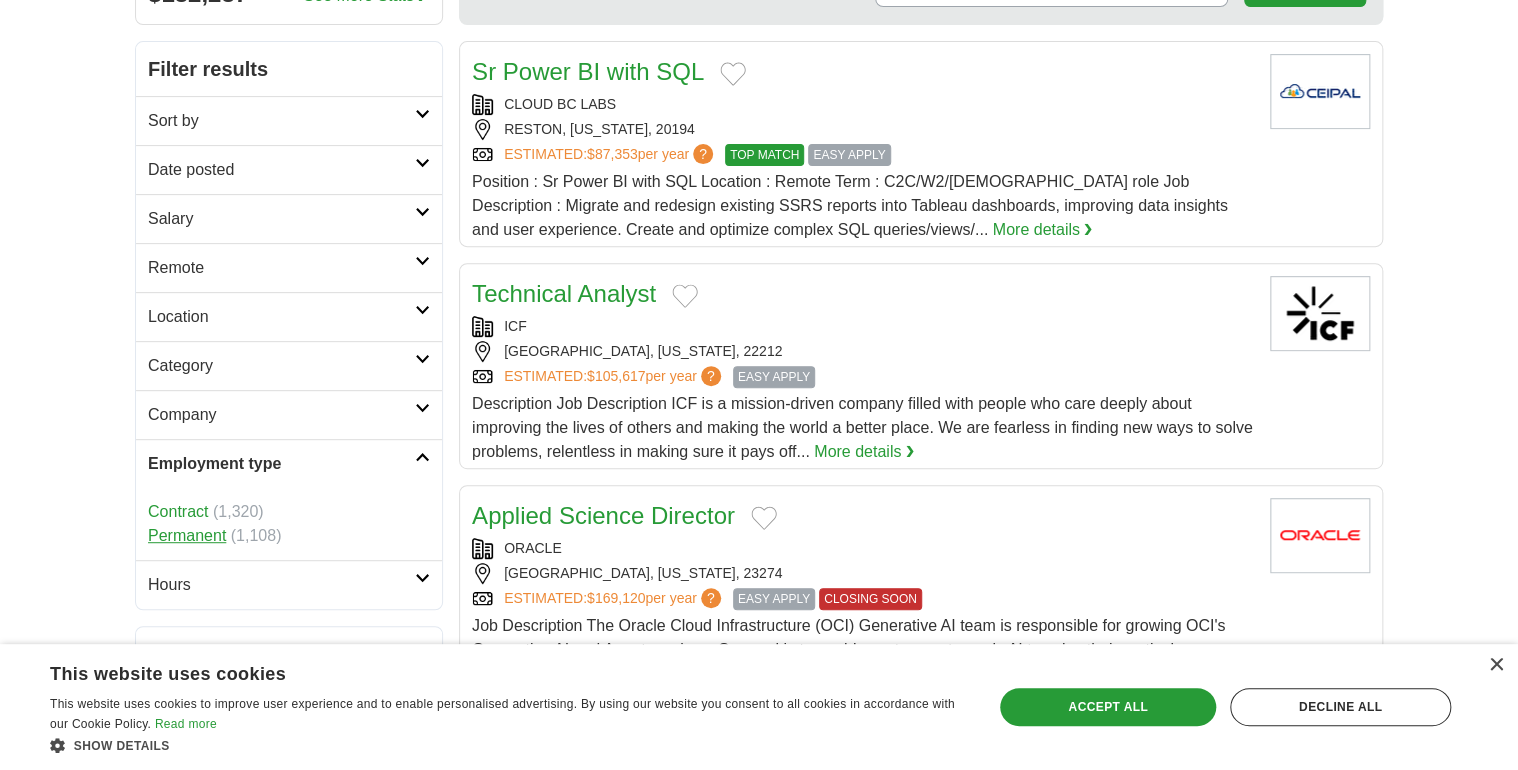 click on "Permanent" at bounding box center [187, 535] 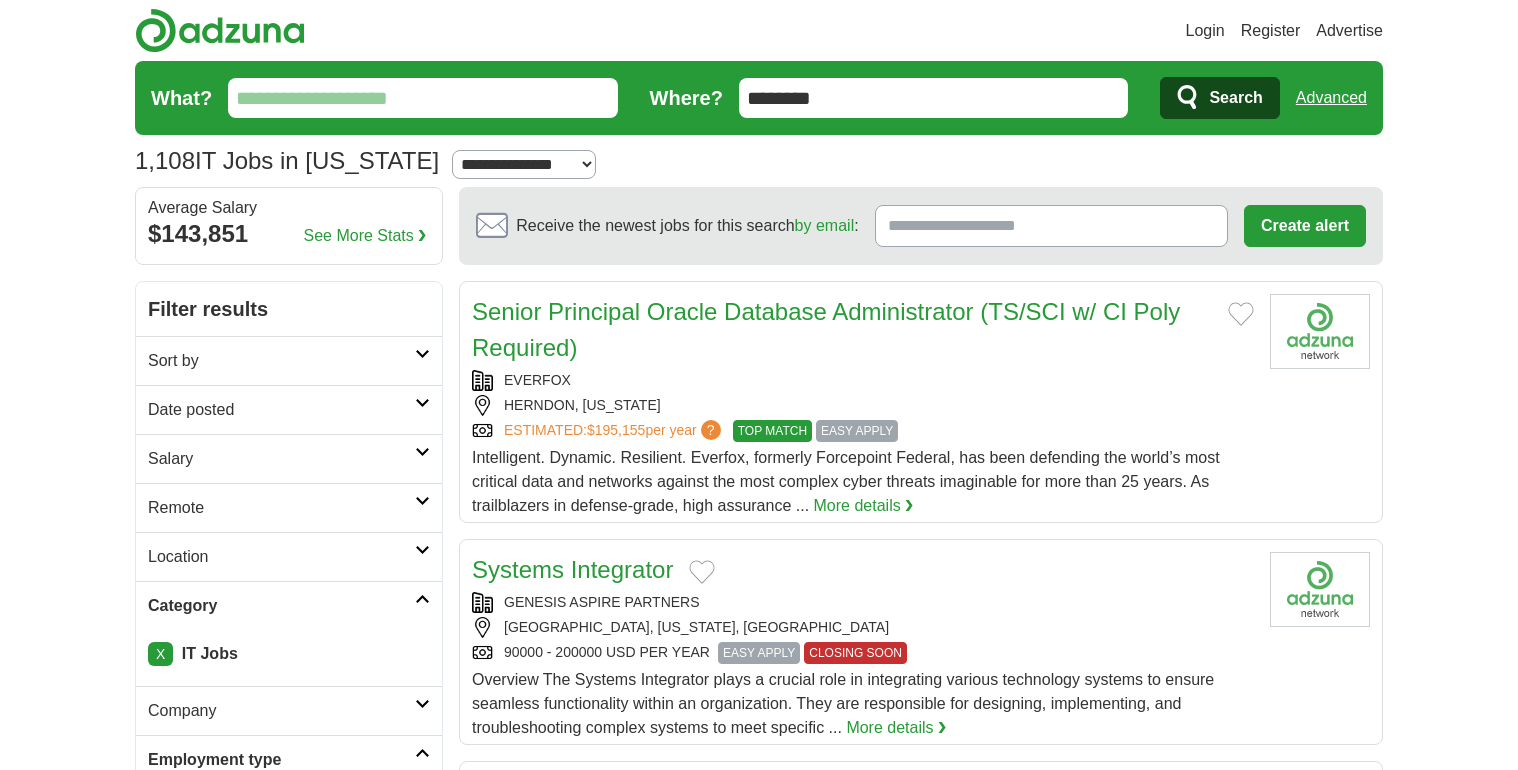 scroll, scrollTop: 0, scrollLeft: 0, axis: both 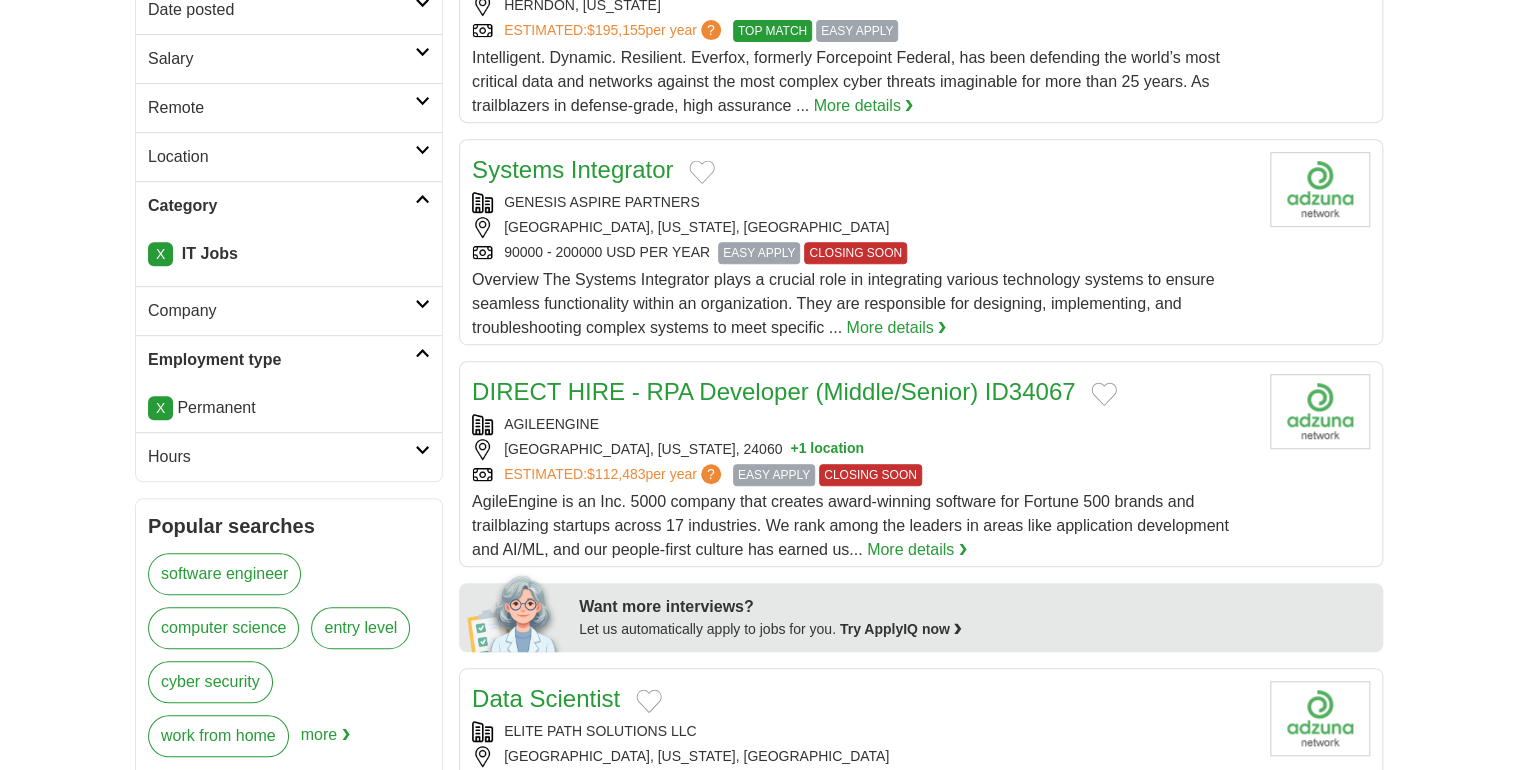 click at bounding box center [422, 199] 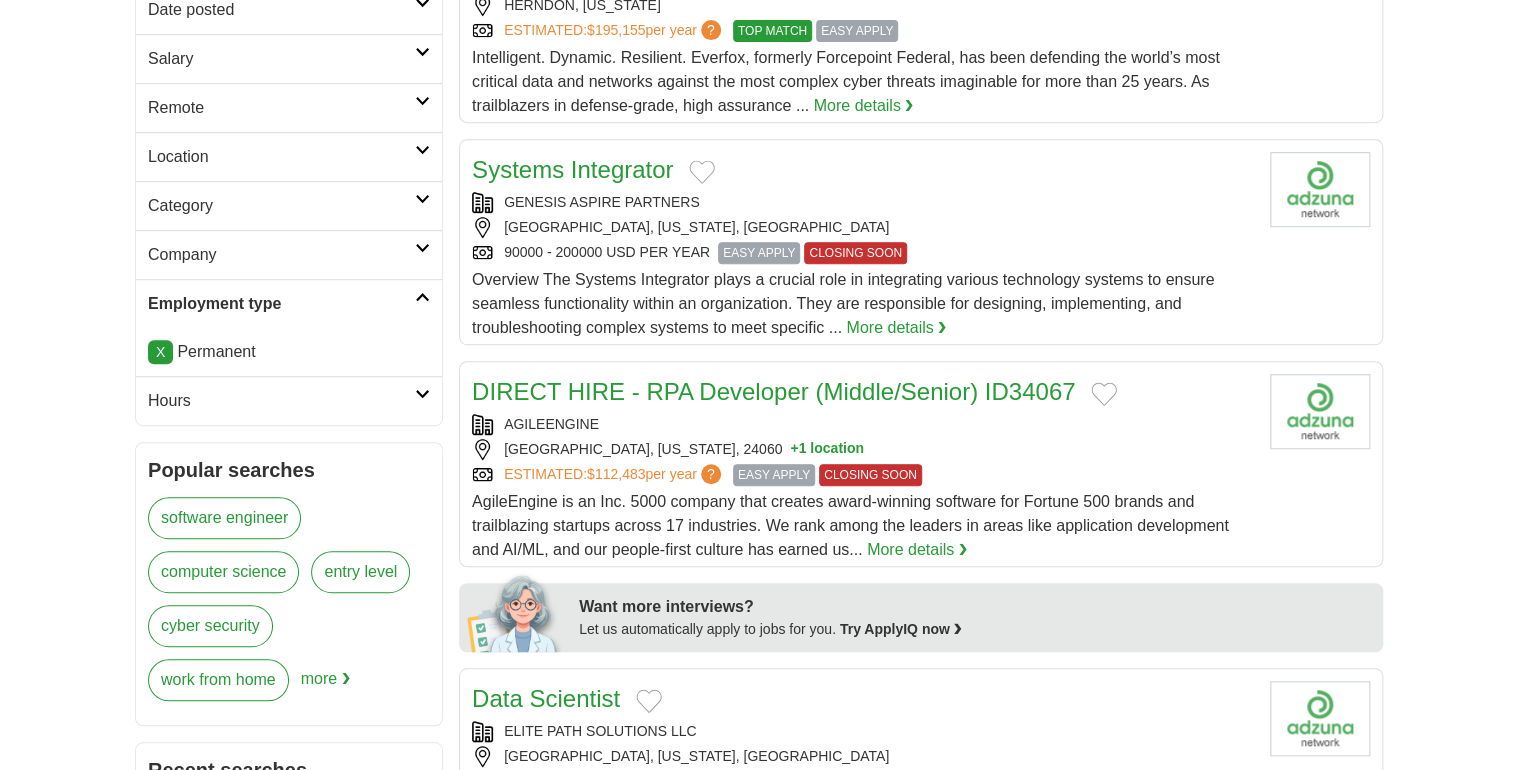 click at bounding box center (422, 297) 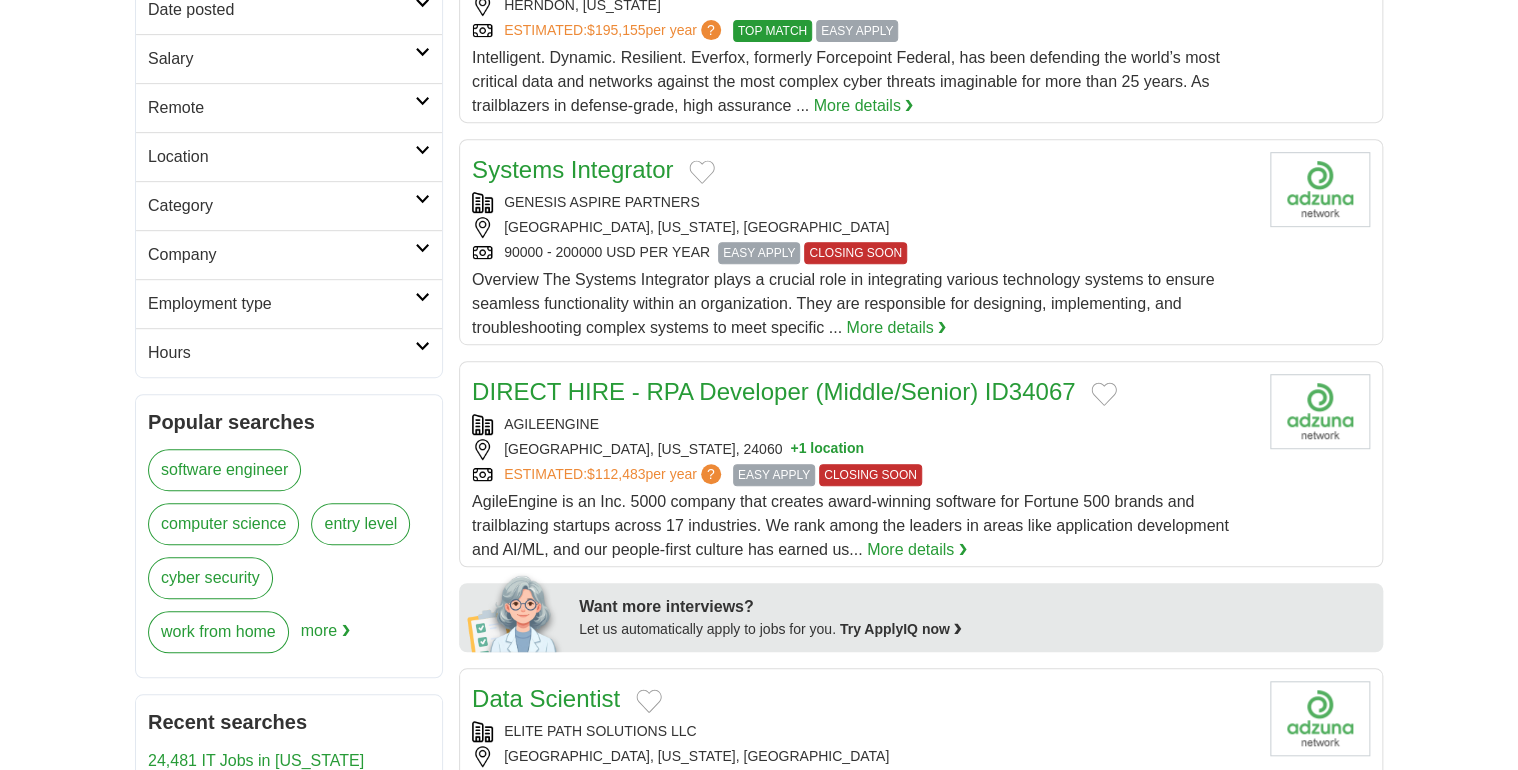 click at bounding box center [422, 346] 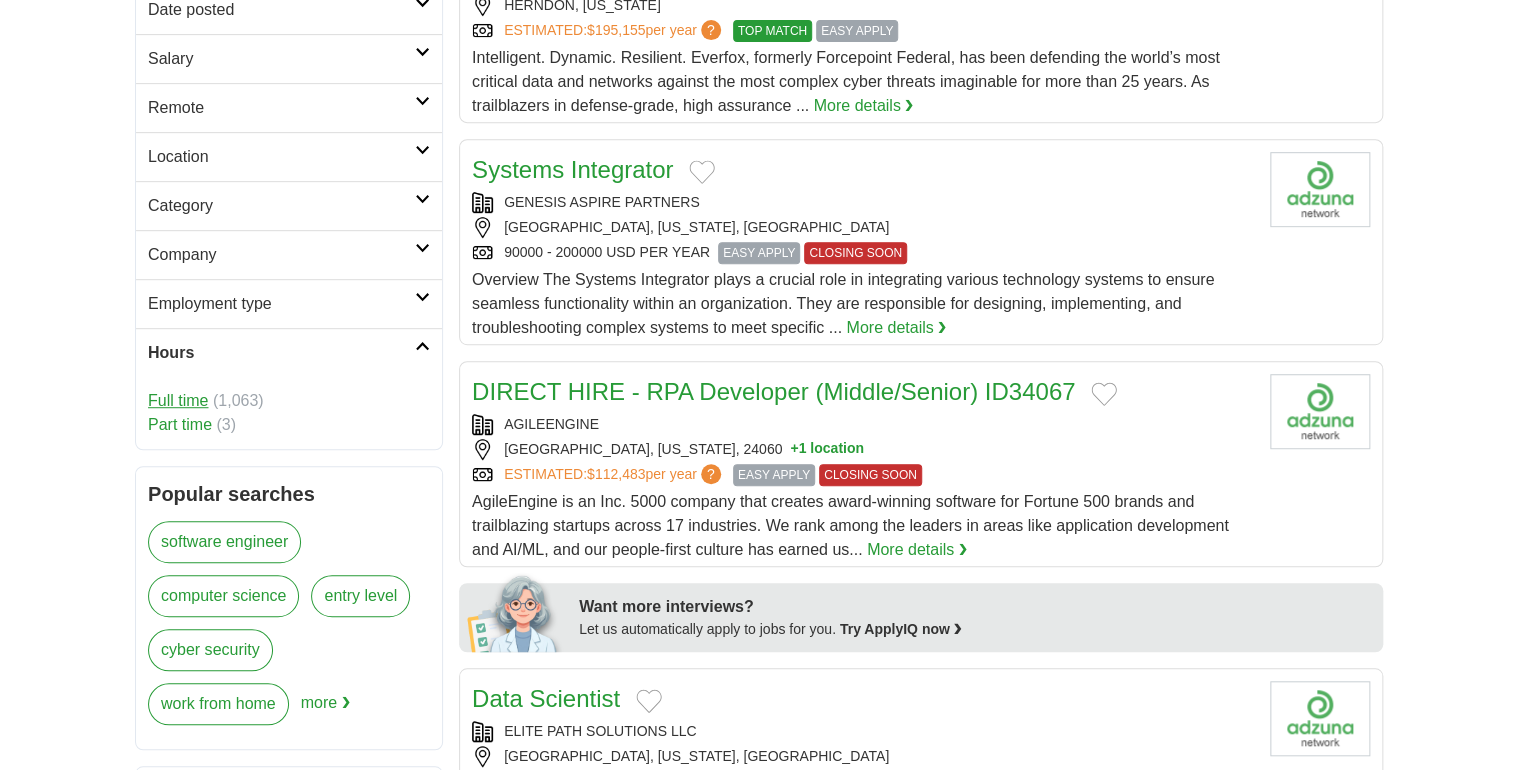 click on "Full time" at bounding box center [178, 400] 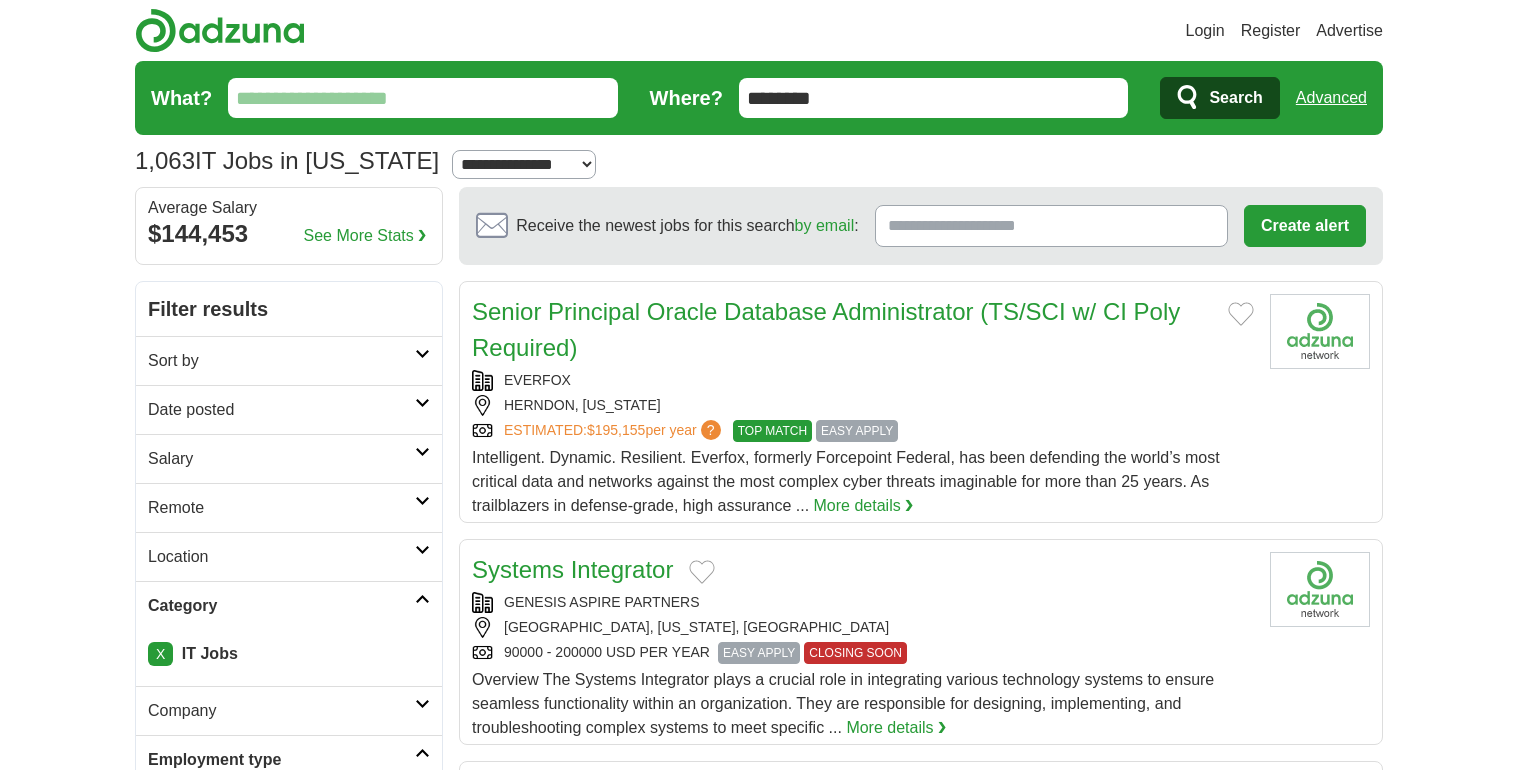 scroll, scrollTop: 0, scrollLeft: 0, axis: both 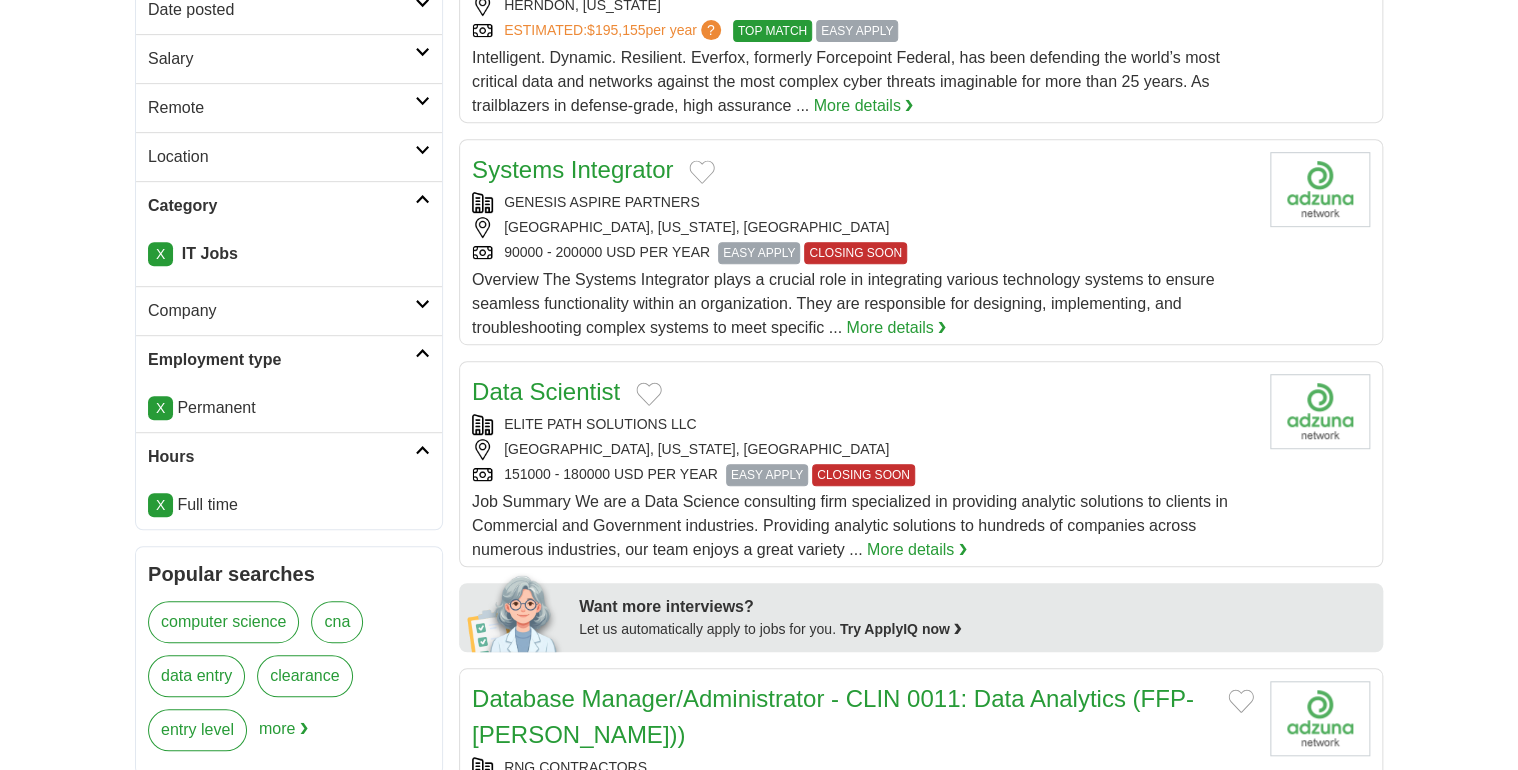 click at bounding box center [422, 199] 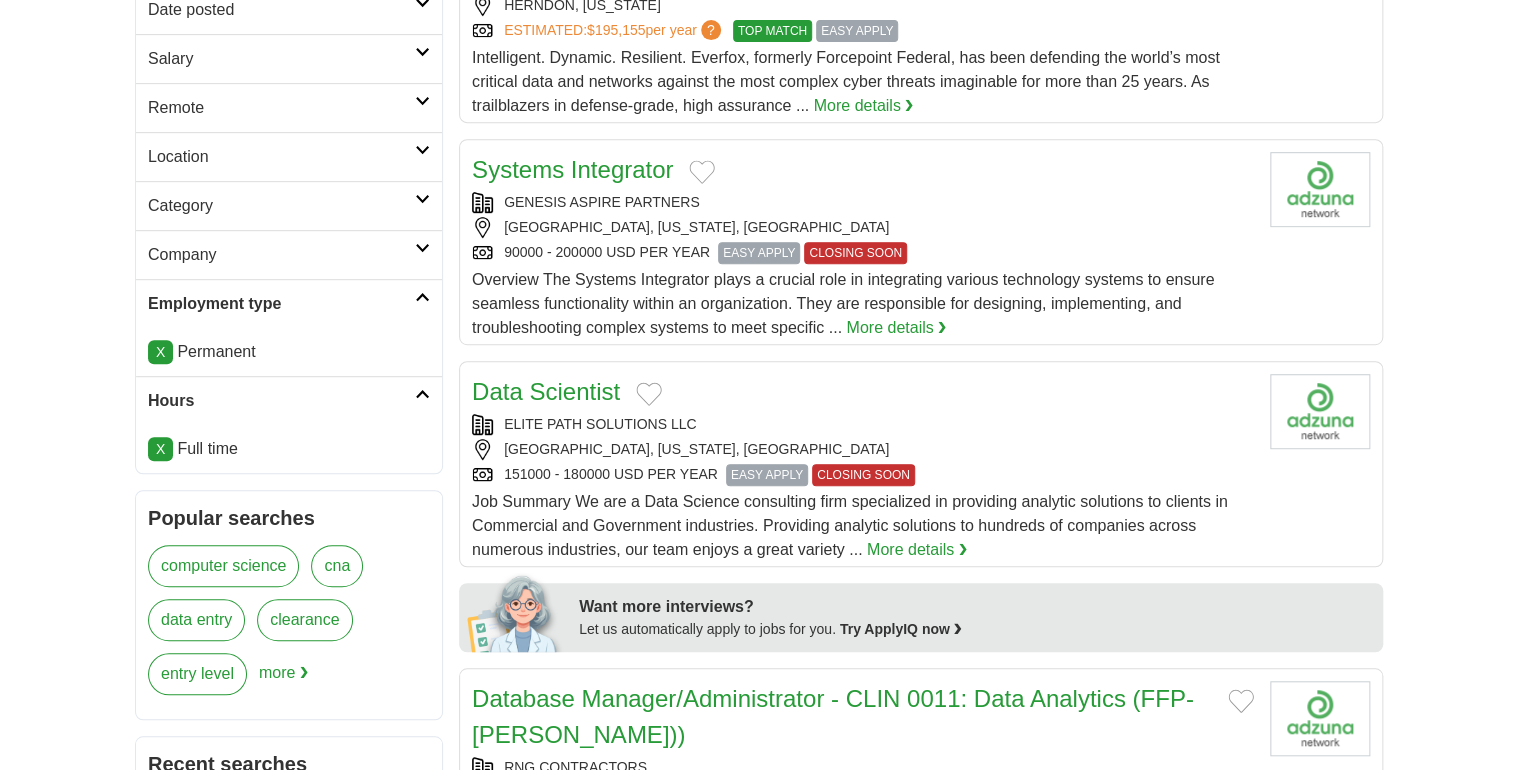 click on "Employment type" at bounding box center (289, 303) 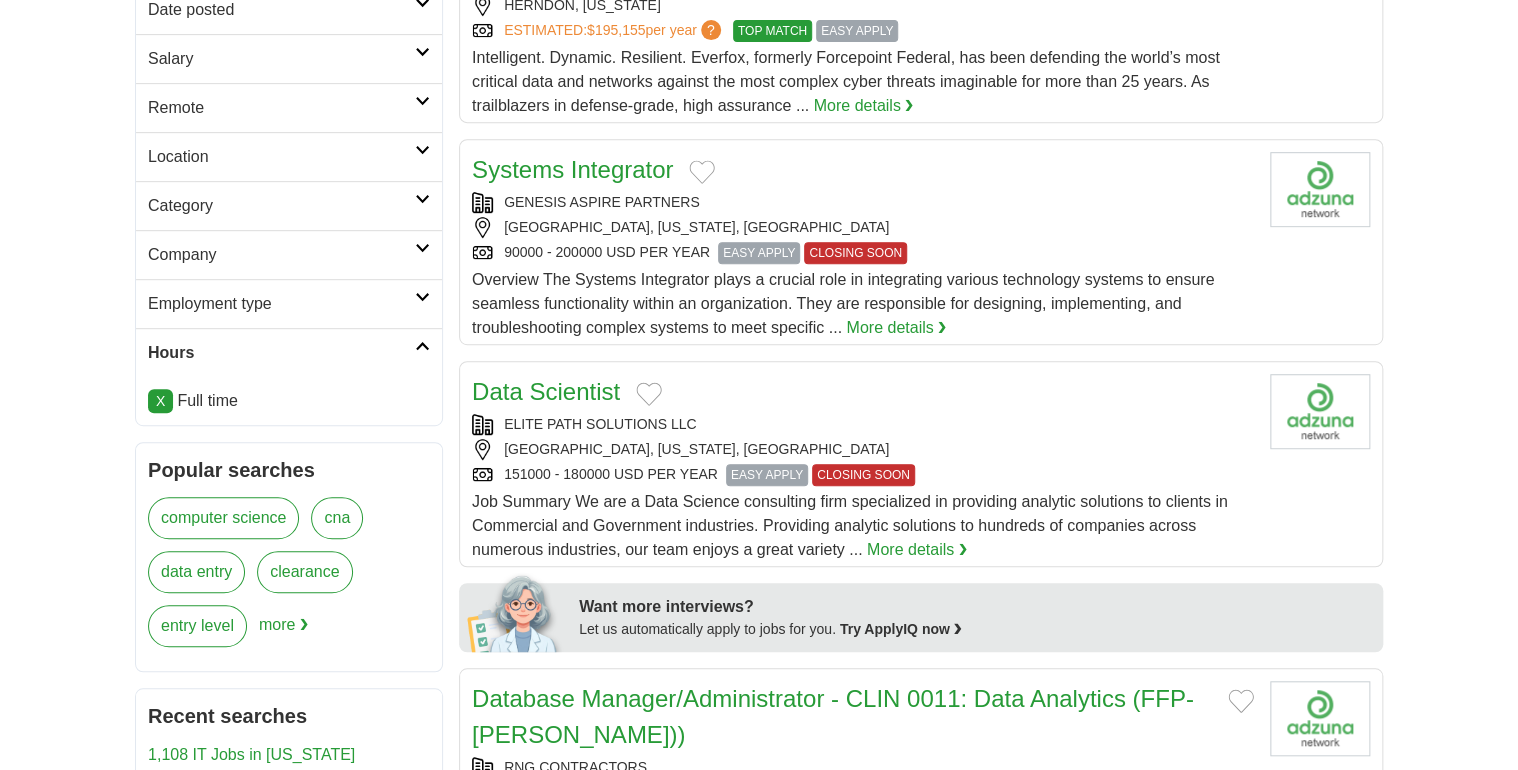 click at bounding box center (422, 346) 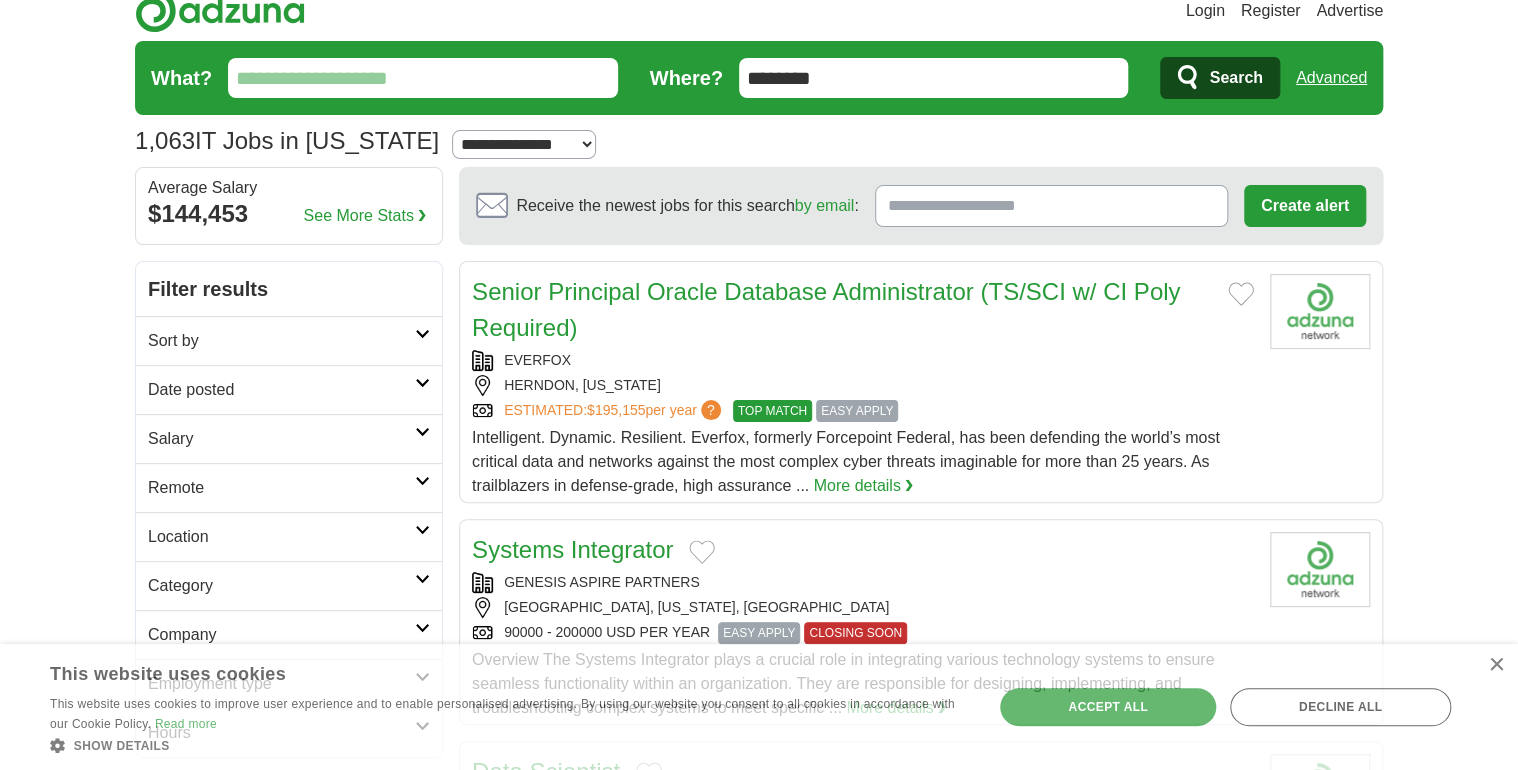 scroll, scrollTop: 0, scrollLeft: 0, axis: both 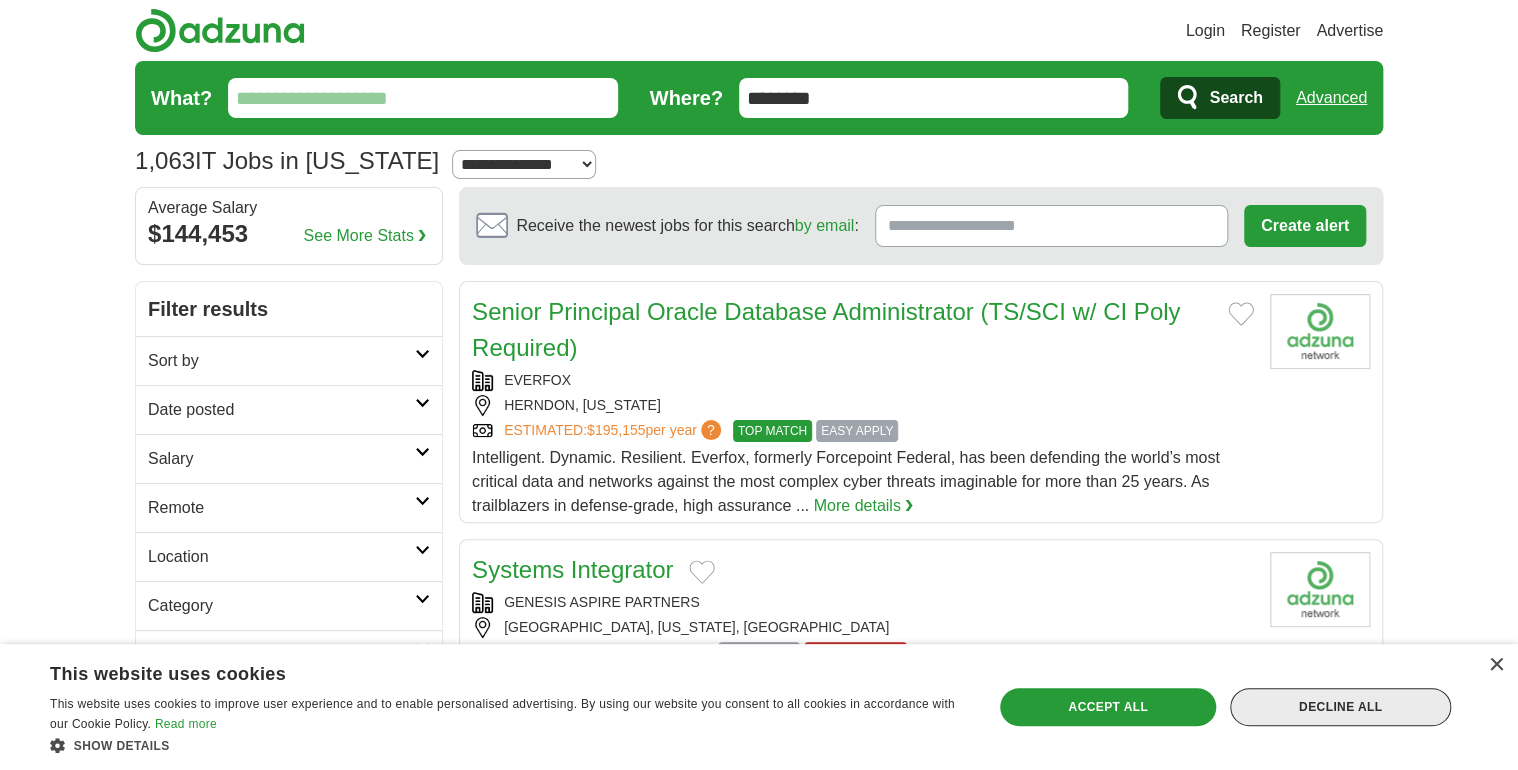 click on "Decline all" at bounding box center (1340, 707) 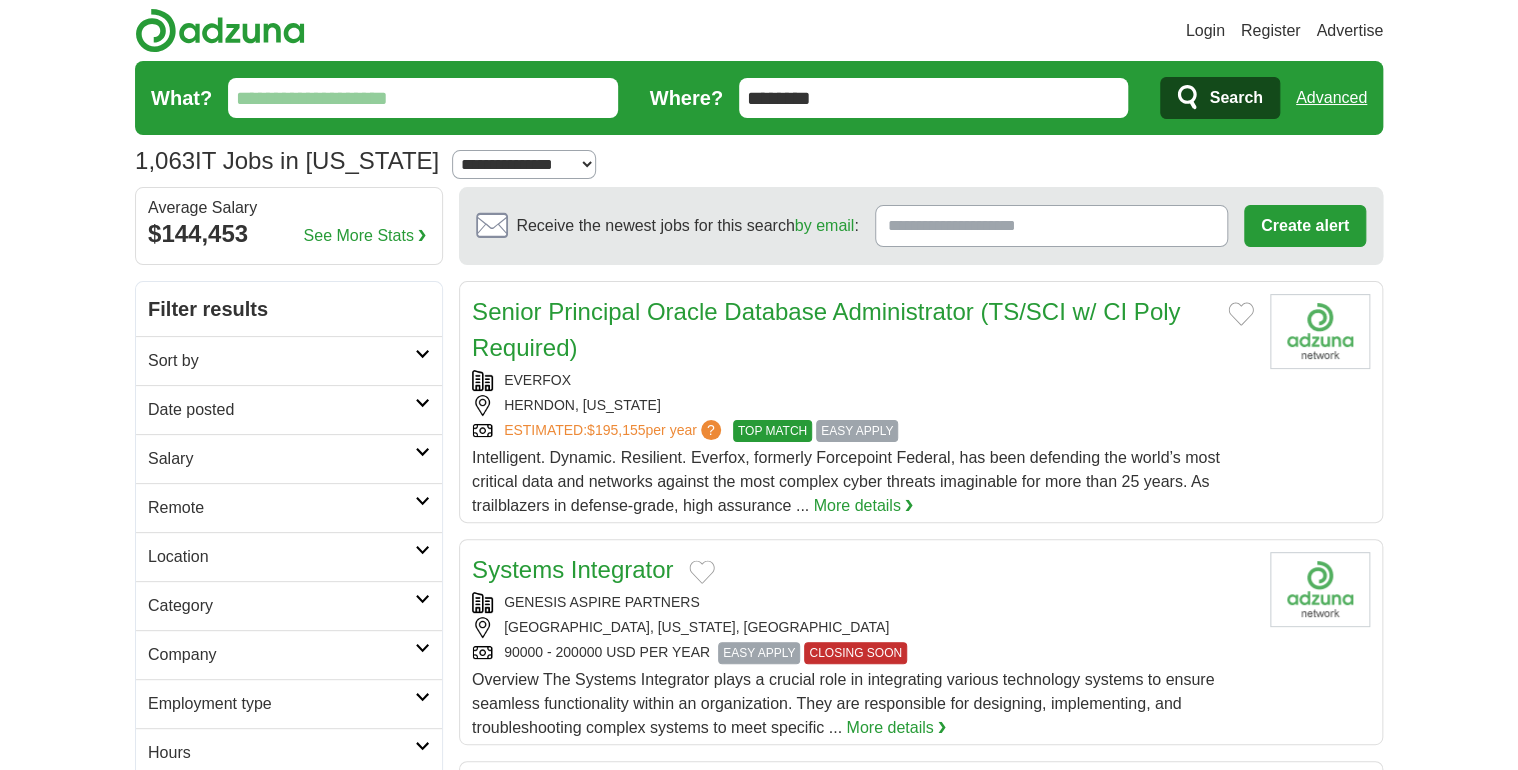 click on "**********" at bounding box center (524, 164) 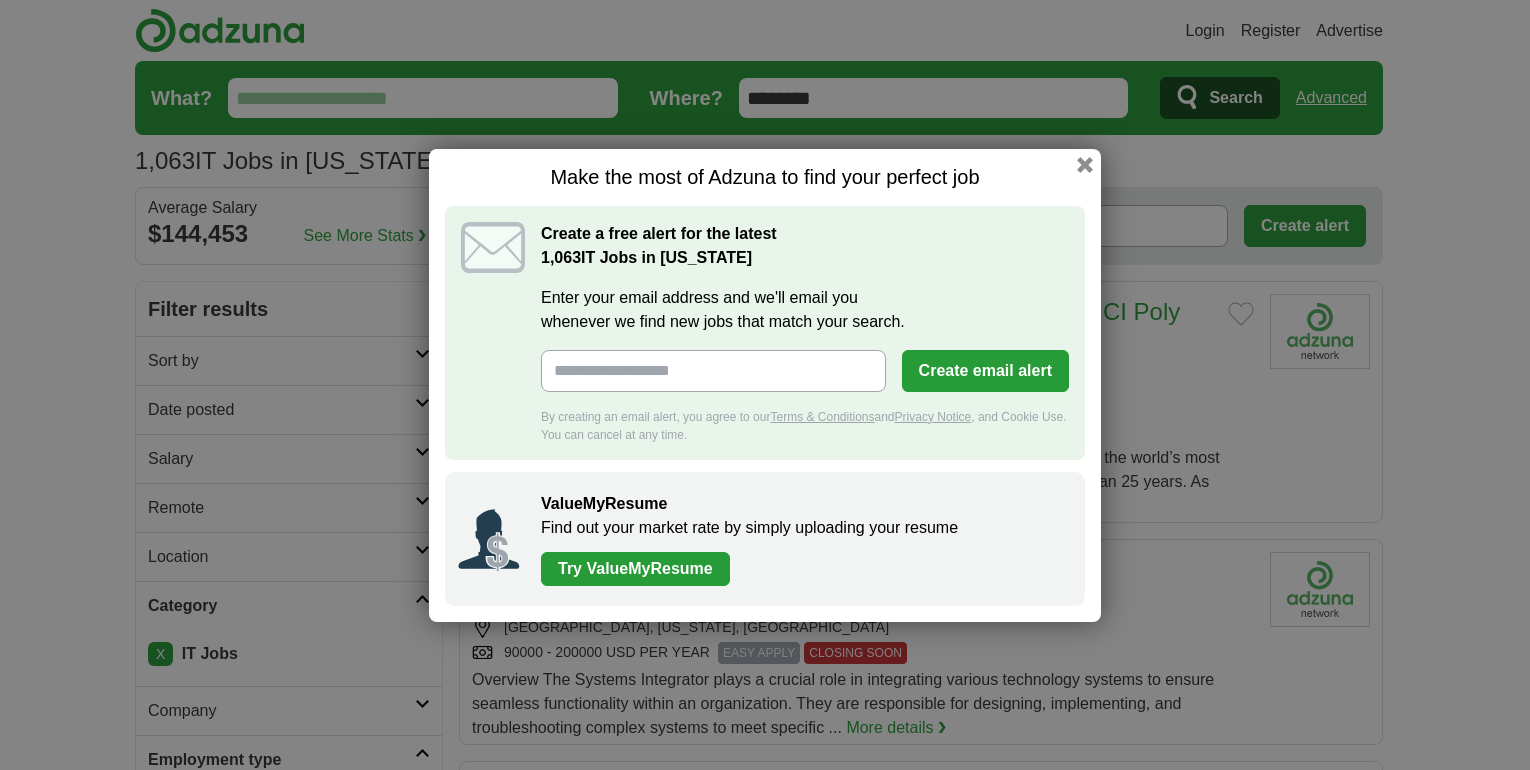scroll, scrollTop: 0, scrollLeft: 0, axis: both 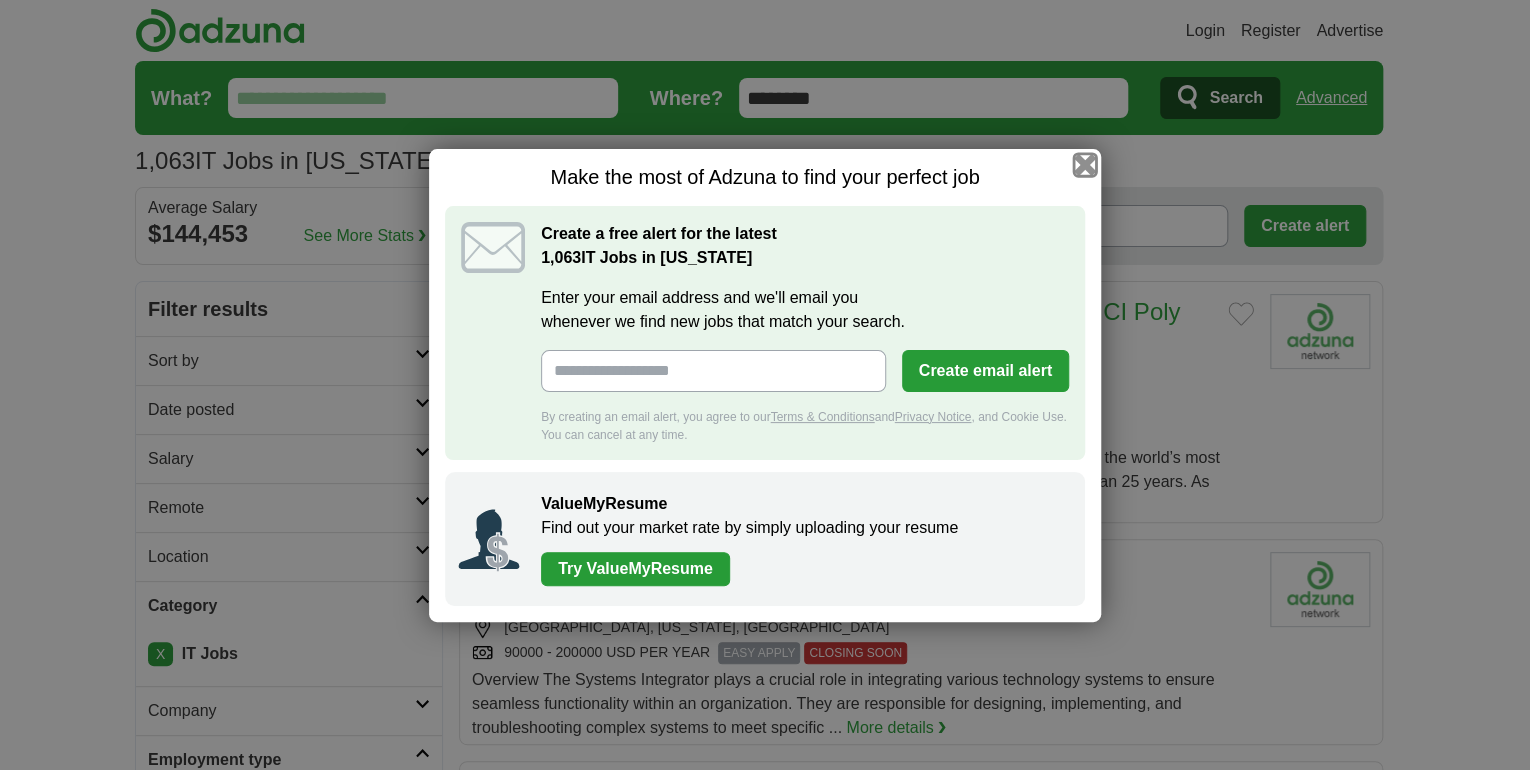 click at bounding box center [1085, 164] 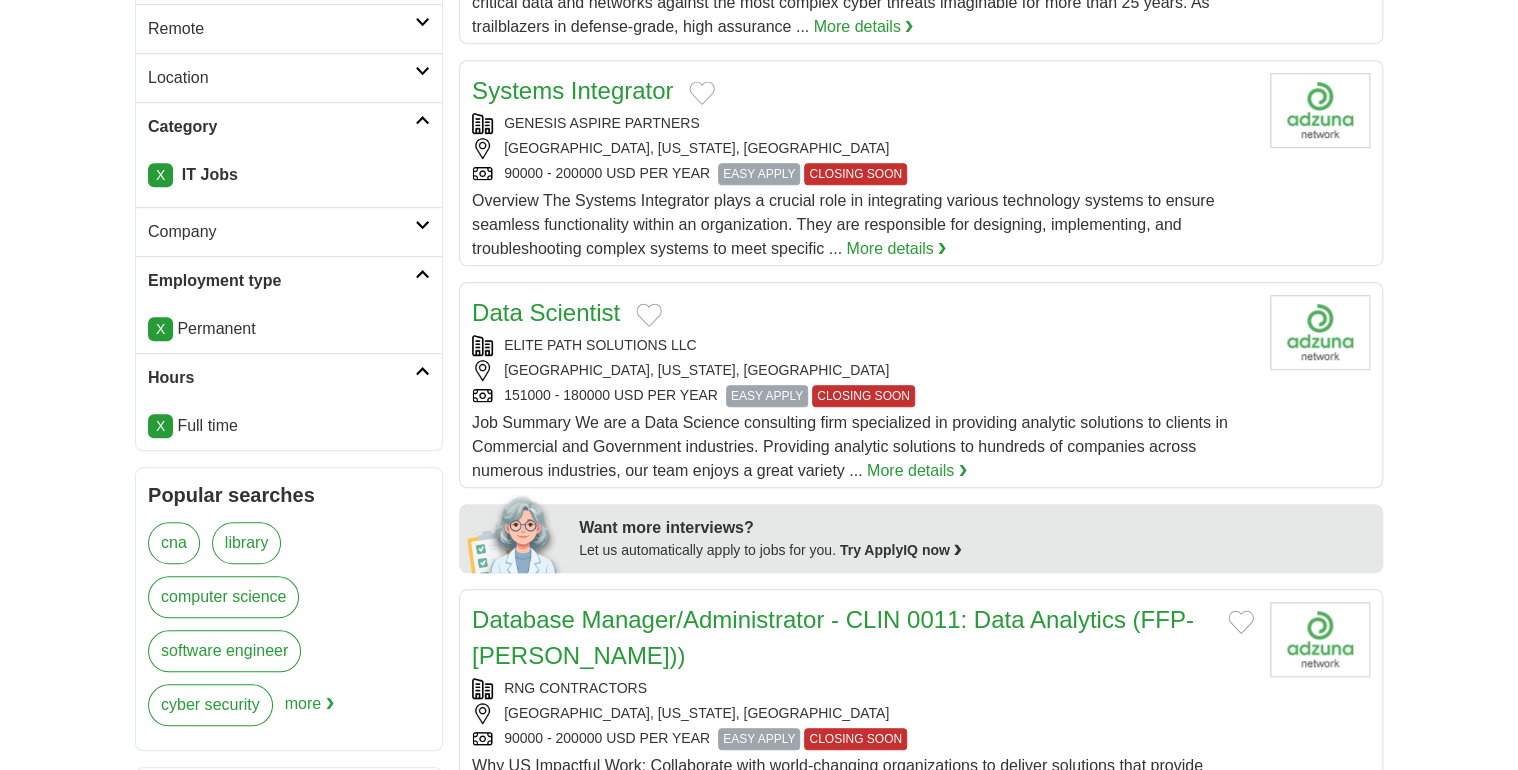 scroll, scrollTop: 480, scrollLeft: 0, axis: vertical 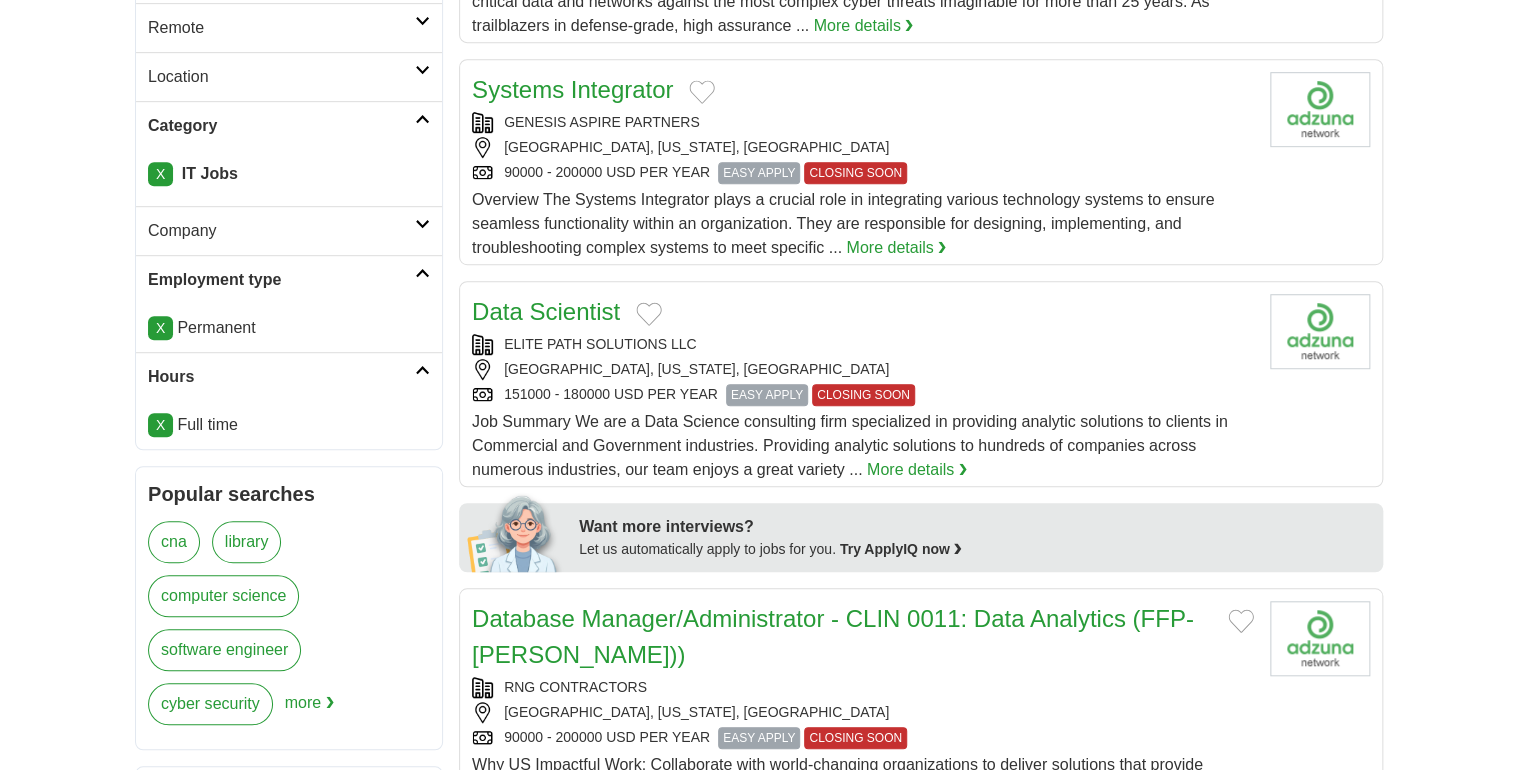 click at bounding box center (422, 370) 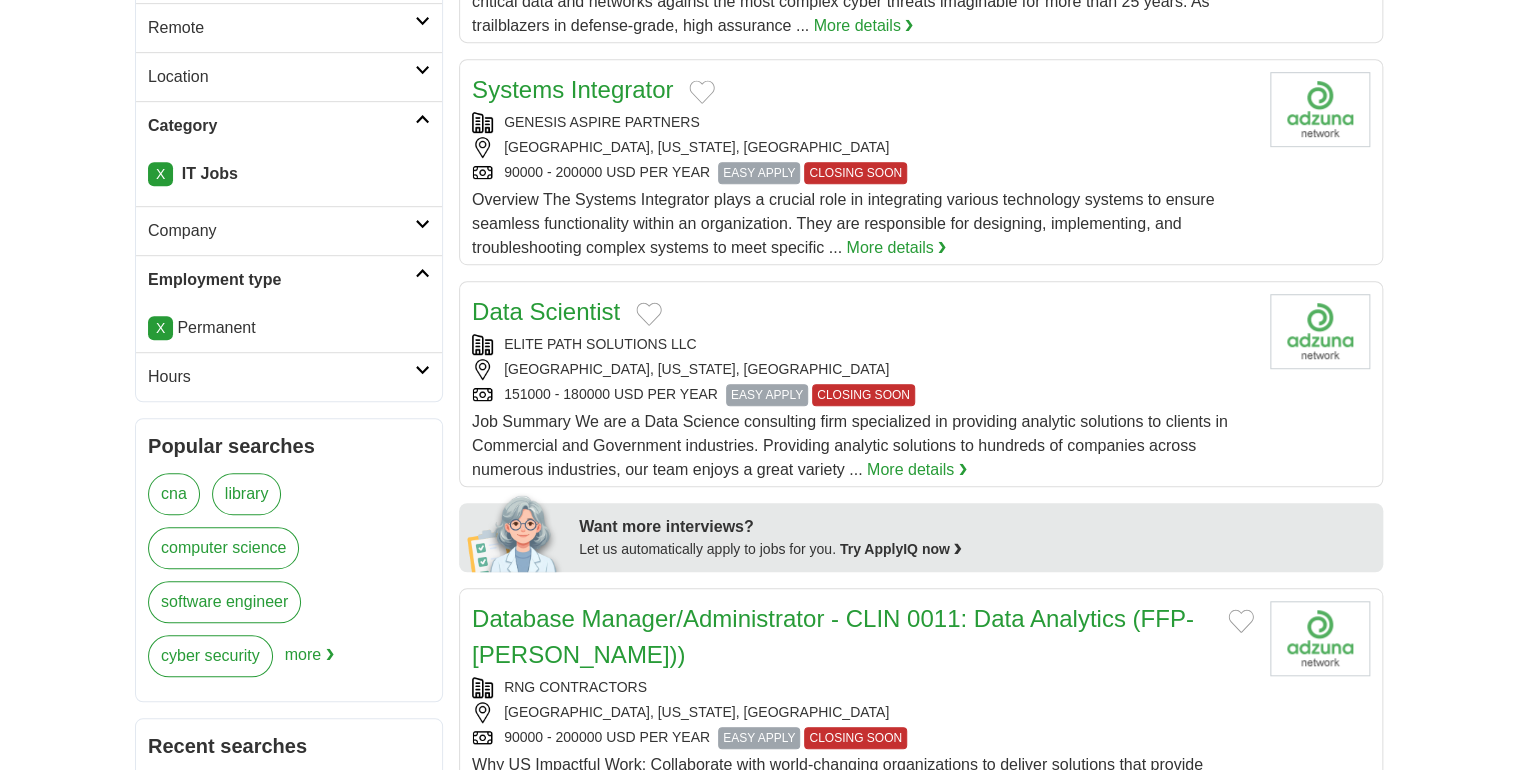 click on "Employment type" at bounding box center (289, 279) 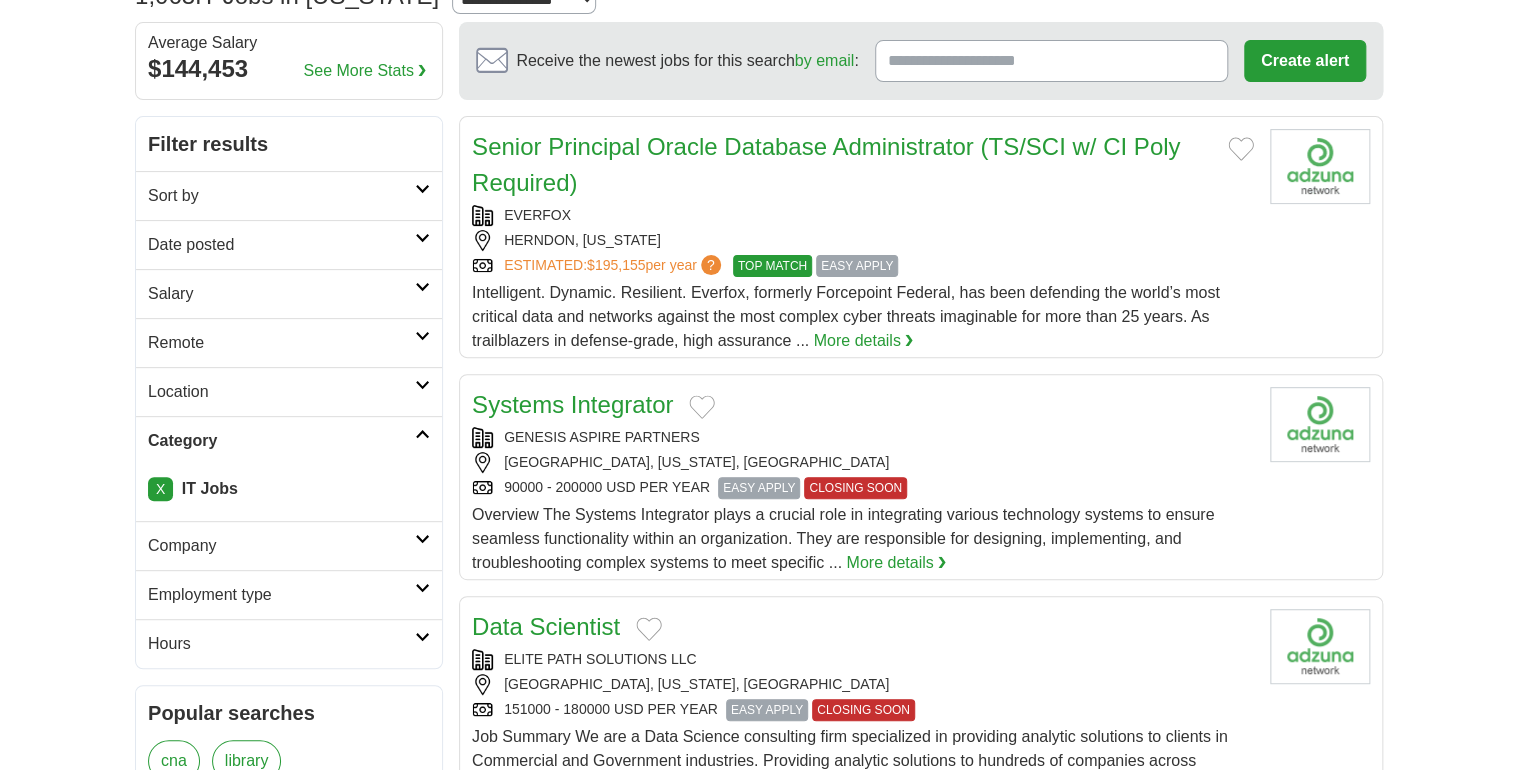 scroll, scrollTop: 160, scrollLeft: 0, axis: vertical 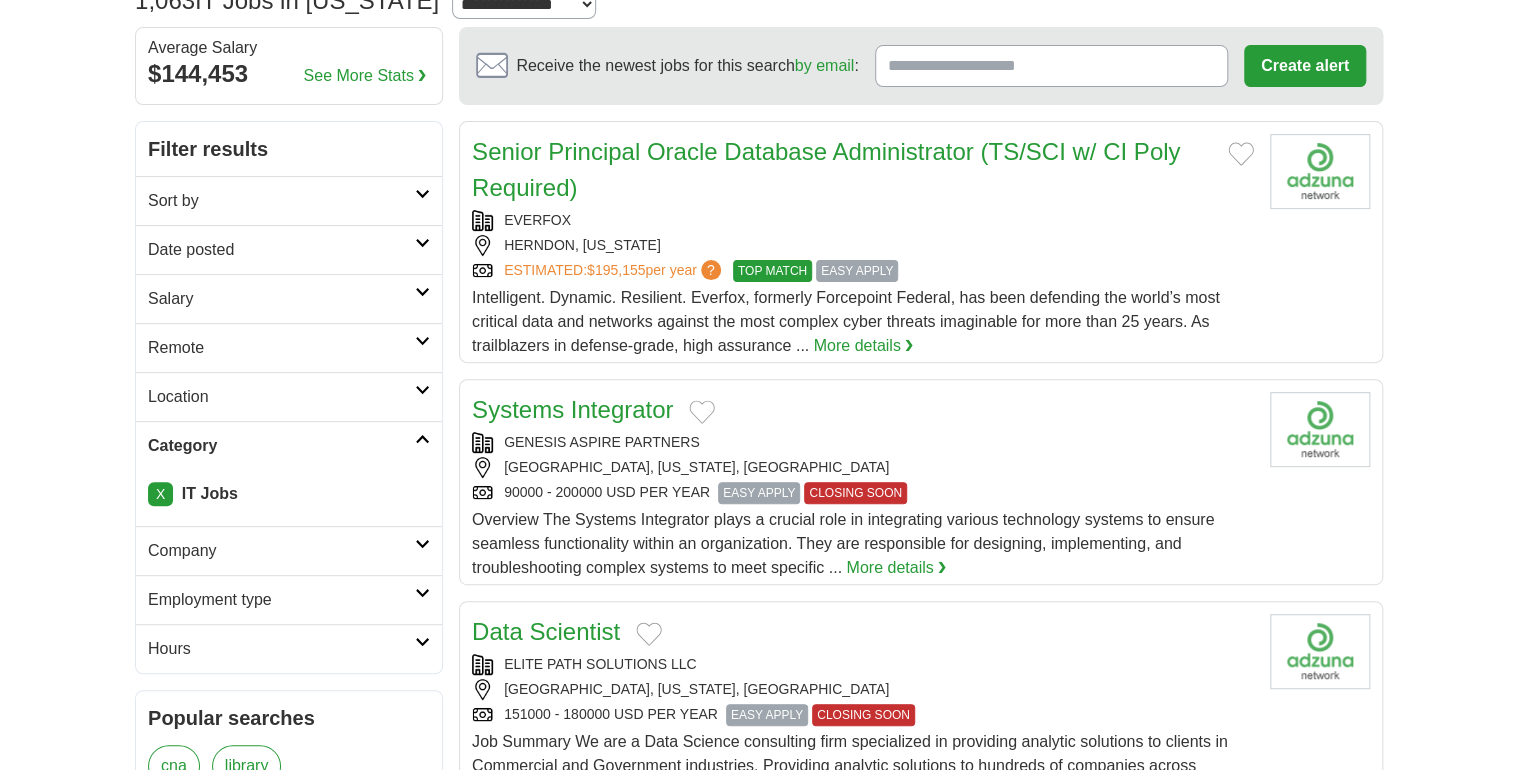 click at bounding box center (422, 439) 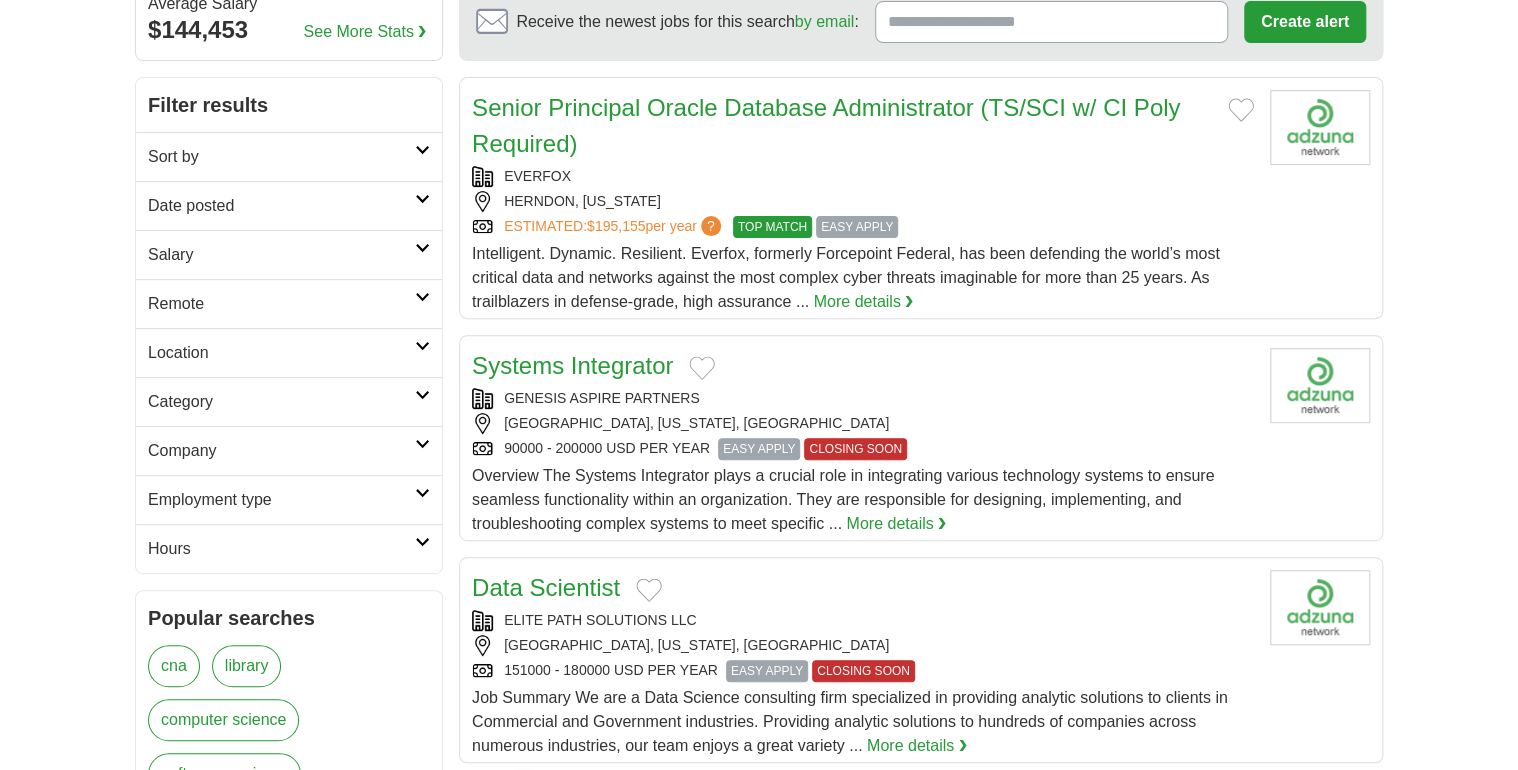 scroll, scrollTop: 240, scrollLeft: 0, axis: vertical 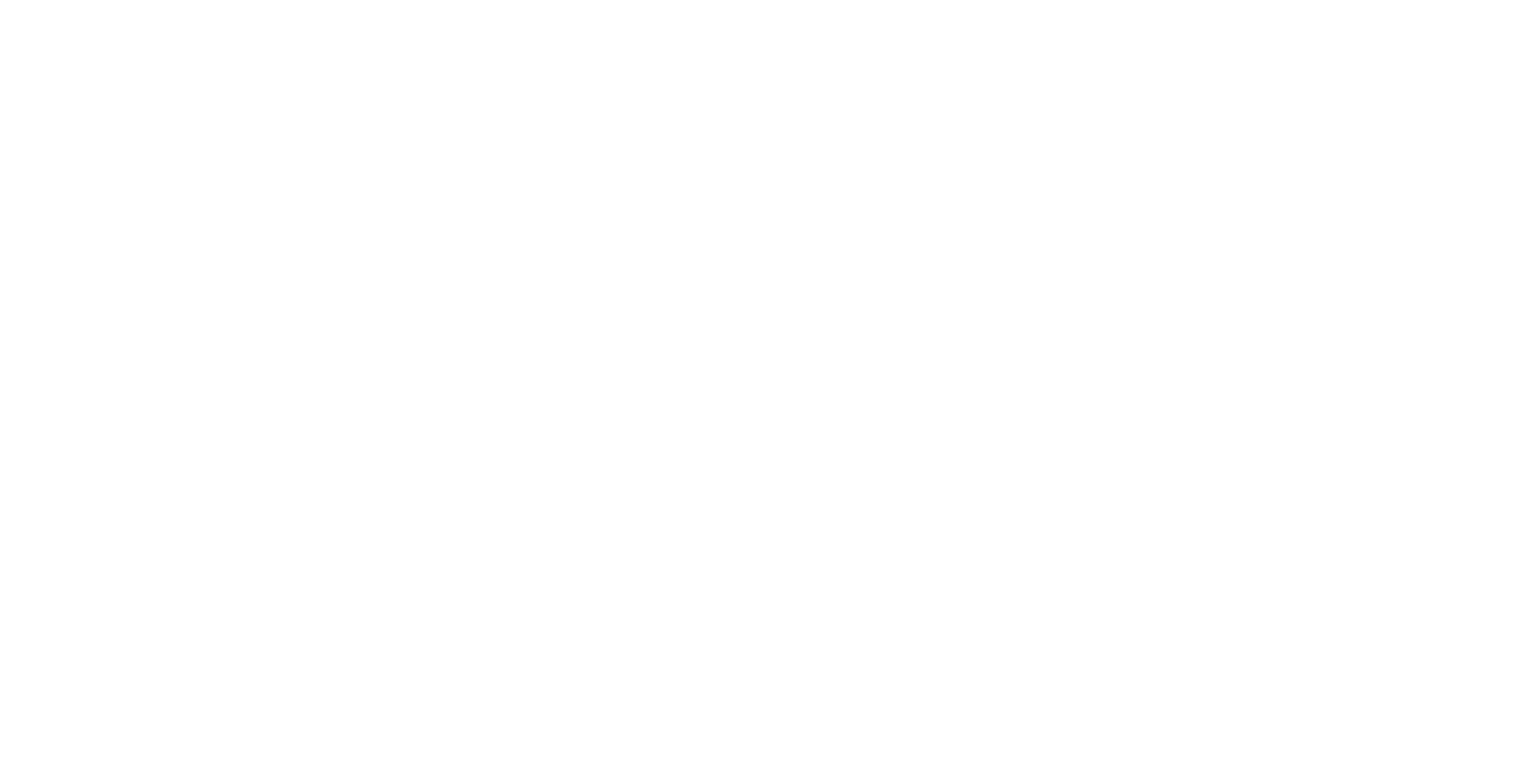 click on "Login
Register
Advertise
1,063
IT Jobs in Virginia
Salary
Salary
Select a salary range
Salary from
from $10,000
from $20,000
from $40,000
from $60,000
from $80,000
from $100,000
per year" at bounding box center (759, -516) 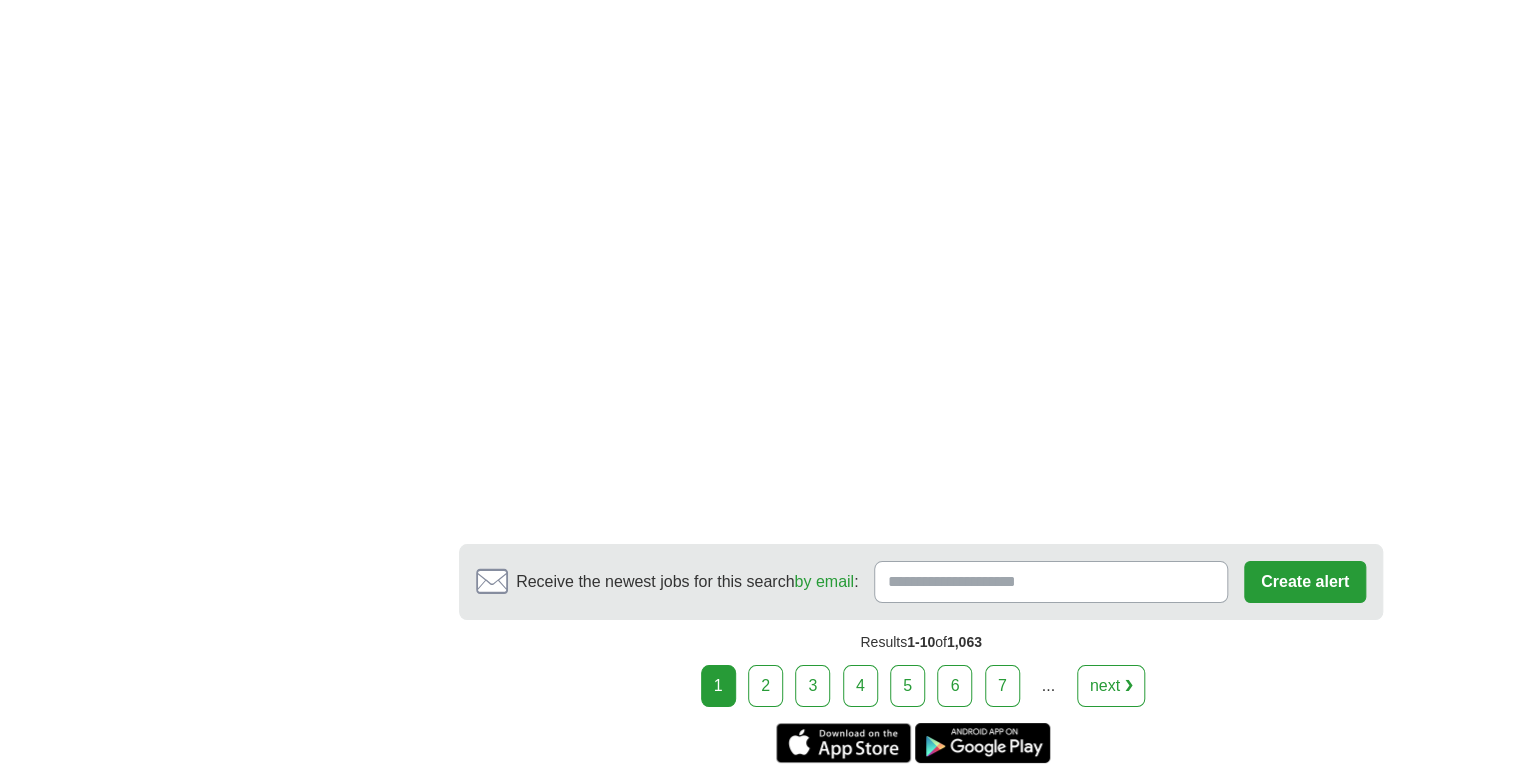 scroll, scrollTop: 3520, scrollLeft: 0, axis: vertical 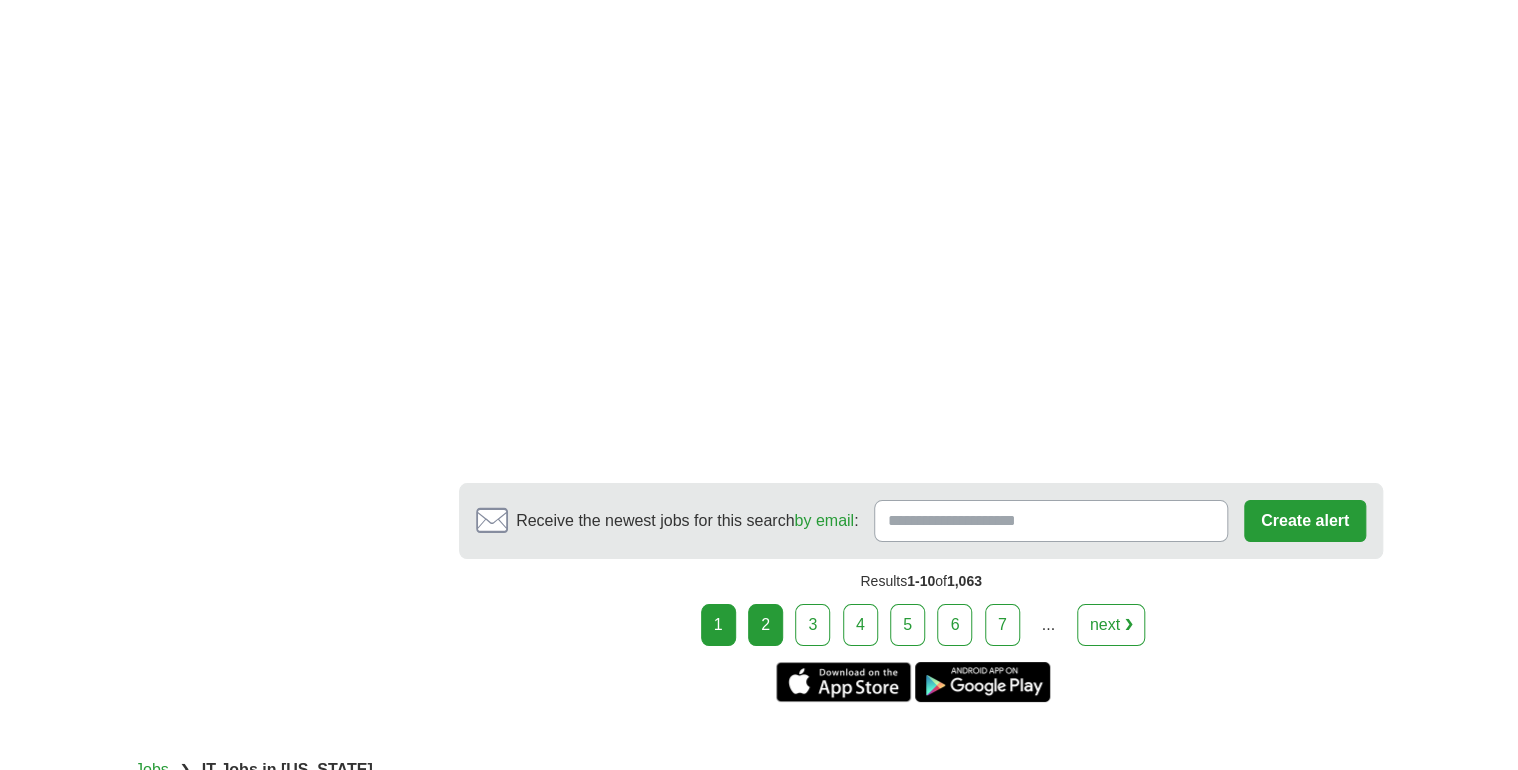 click on "2" at bounding box center [765, 625] 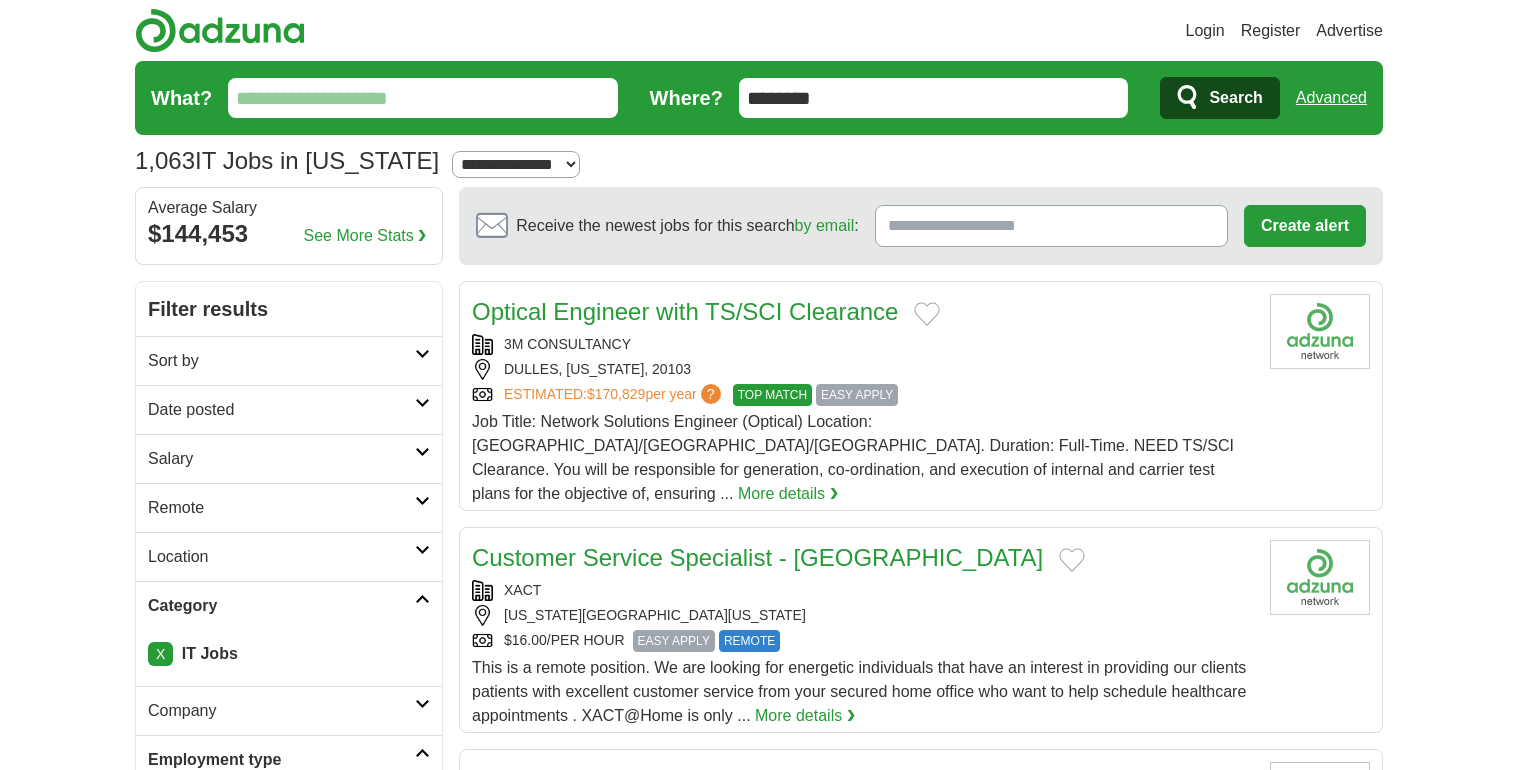 scroll, scrollTop: 0, scrollLeft: 0, axis: both 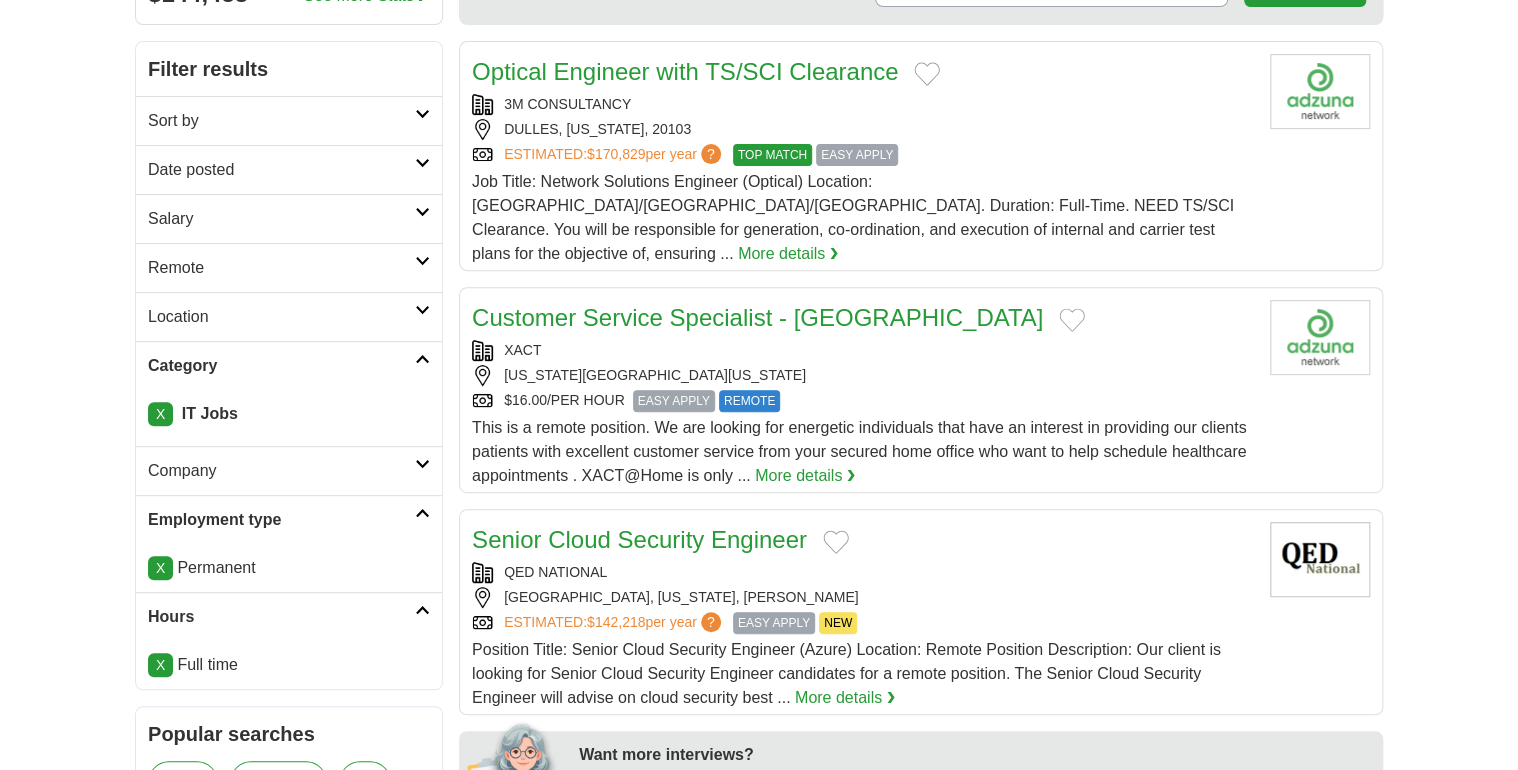 click at bounding box center (422, 310) 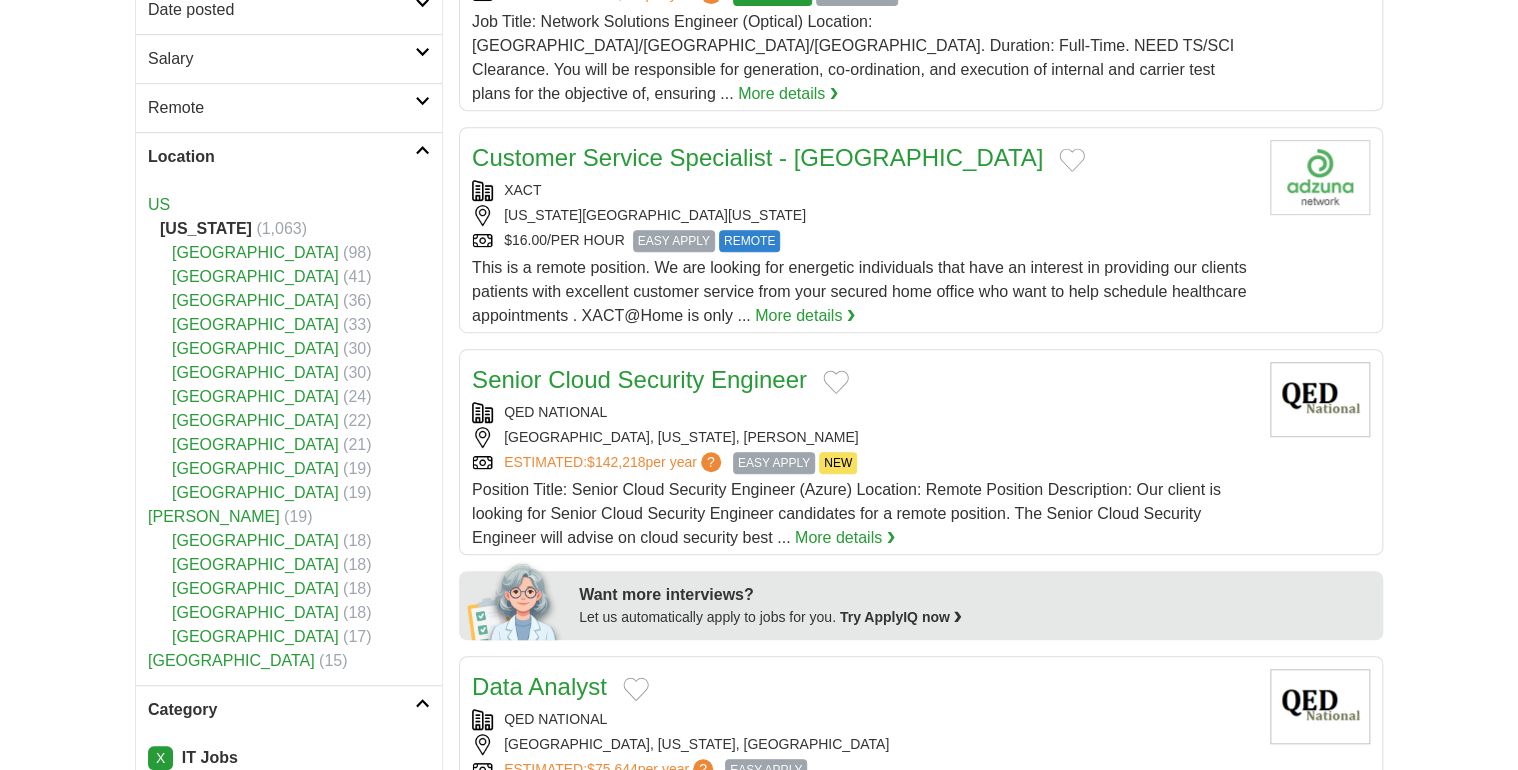 scroll, scrollTop: 480, scrollLeft: 0, axis: vertical 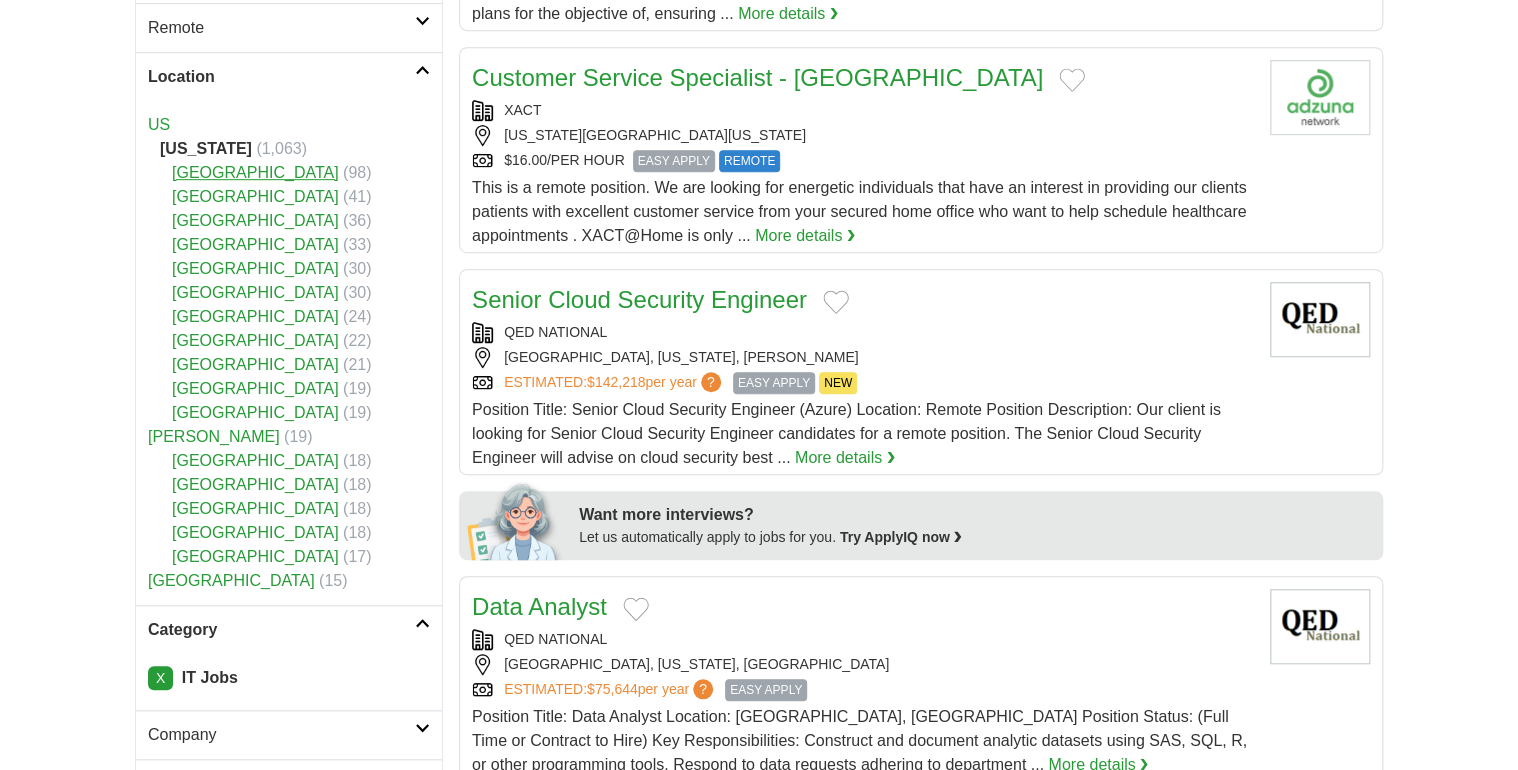 click on "[GEOGRAPHIC_DATA]" at bounding box center [255, 172] 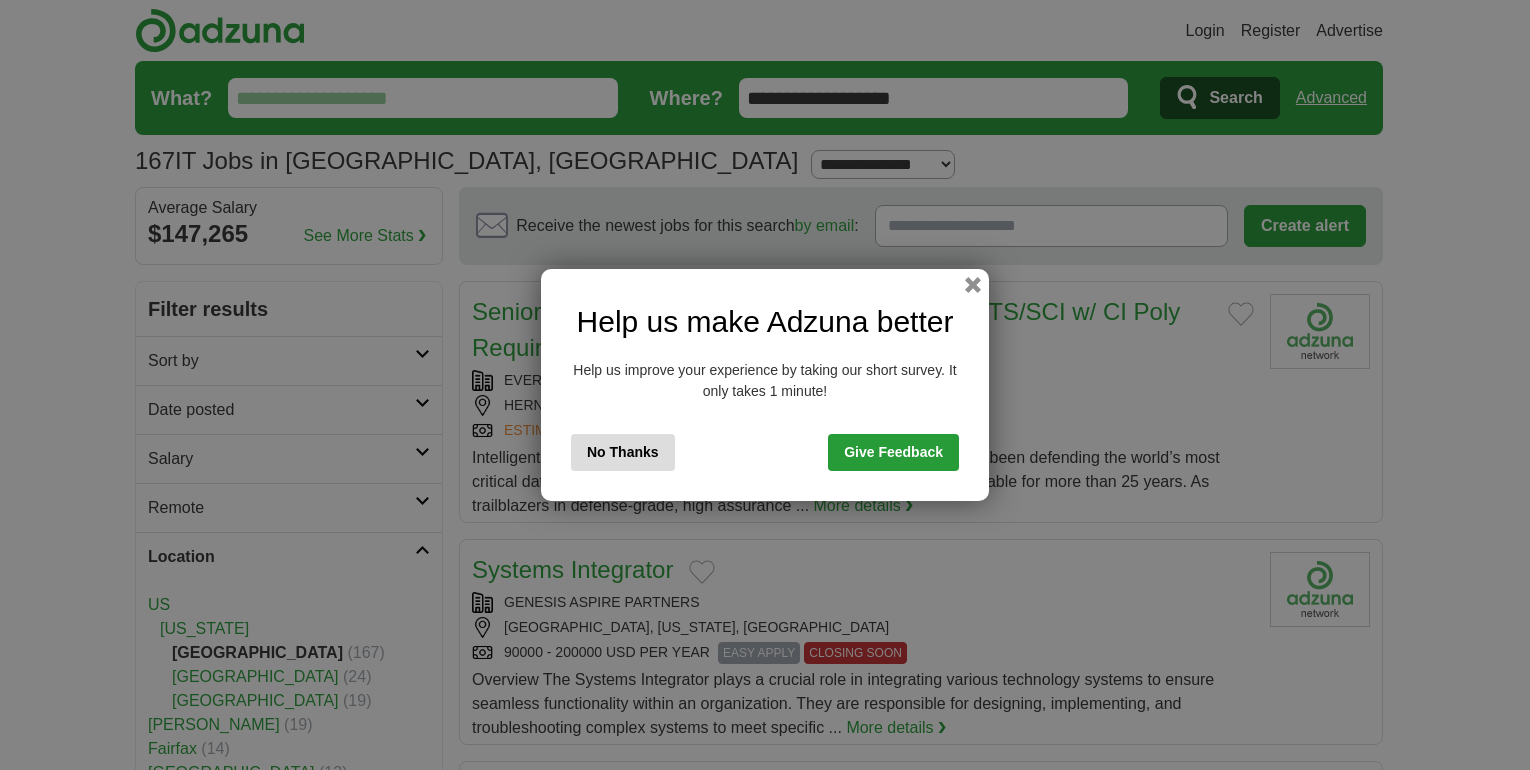 scroll, scrollTop: 0, scrollLeft: 0, axis: both 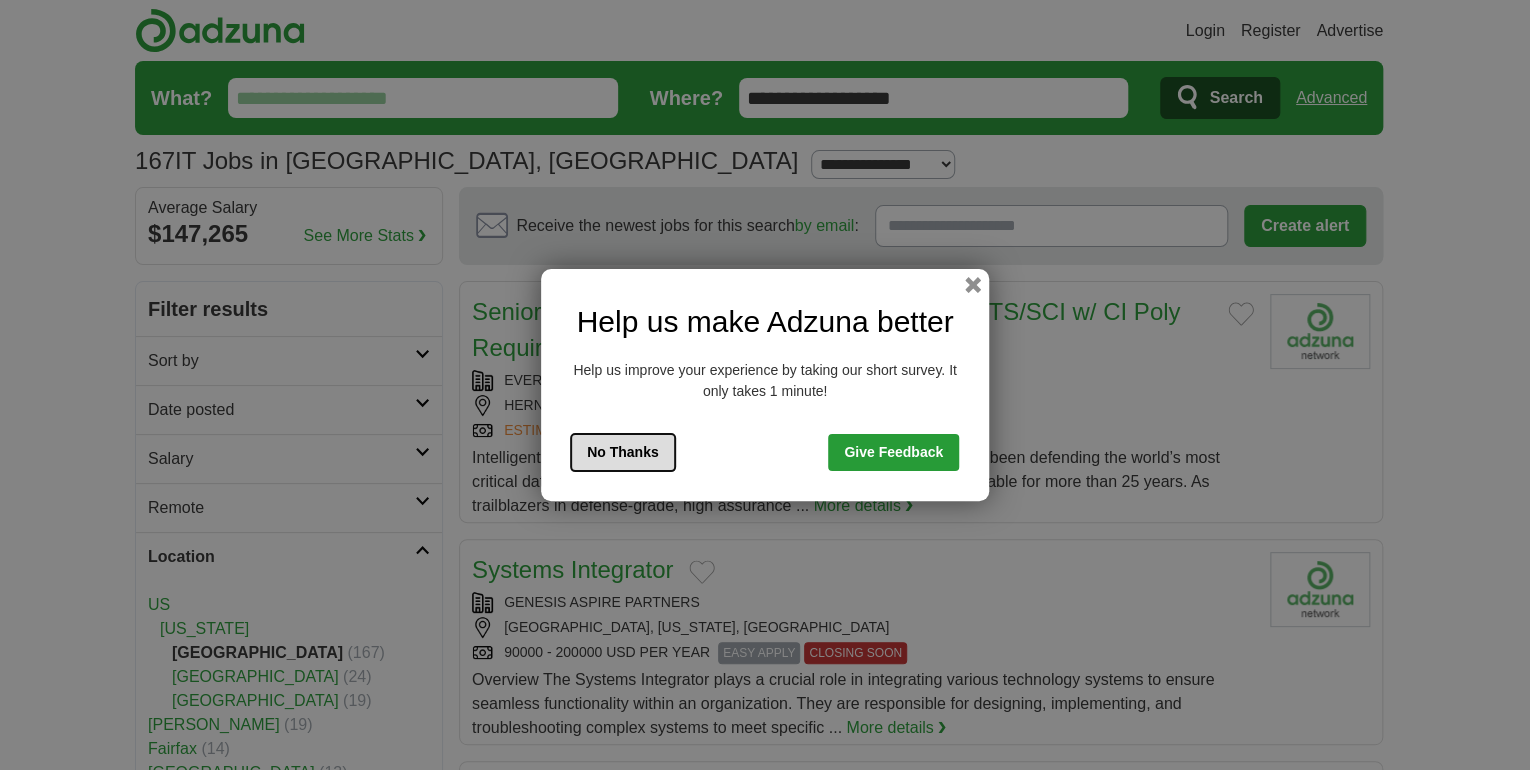 click on "No Thanks" at bounding box center [623, 452] 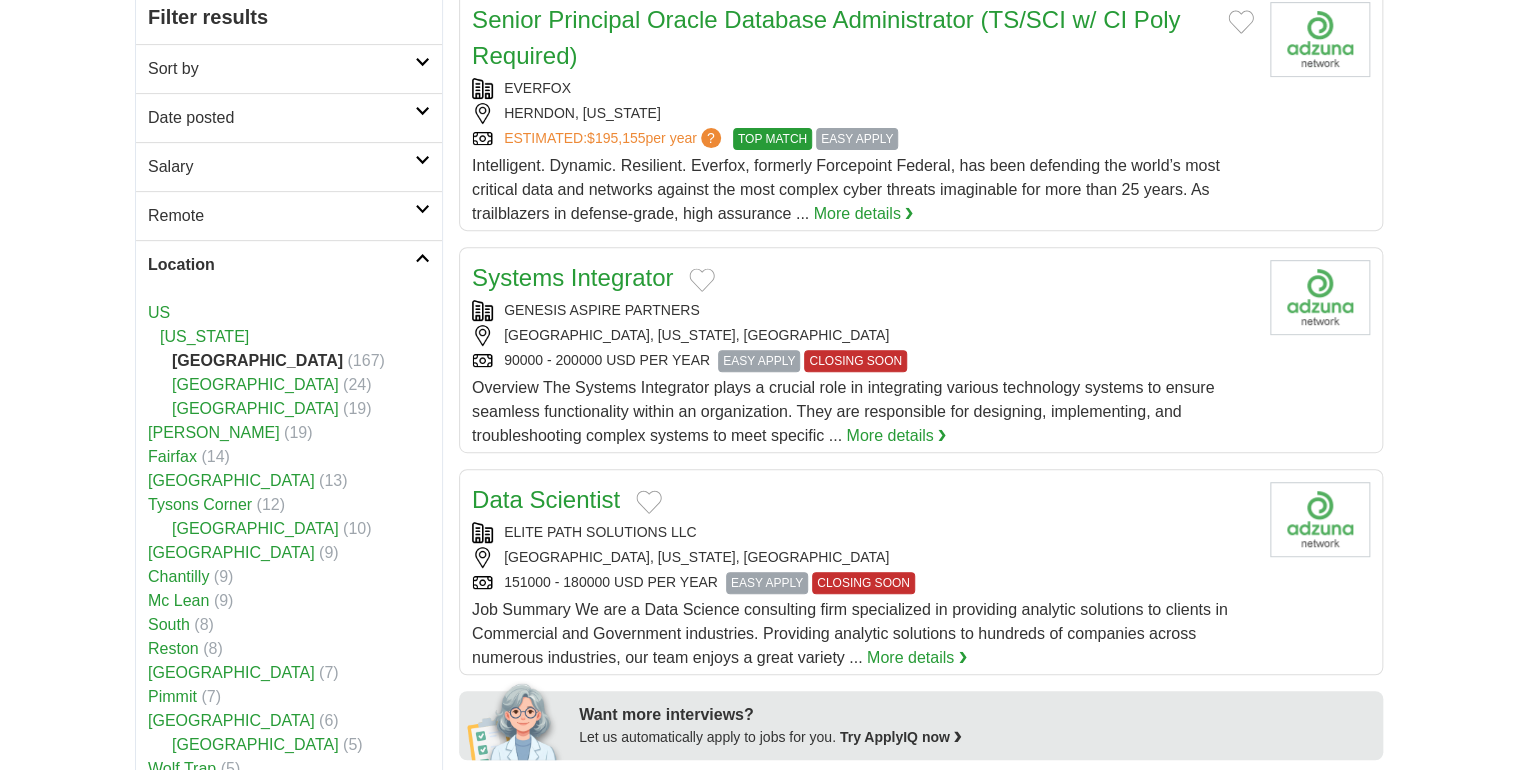 scroll, scrollTop: 320, scrollLeft: 0, axis: vertical 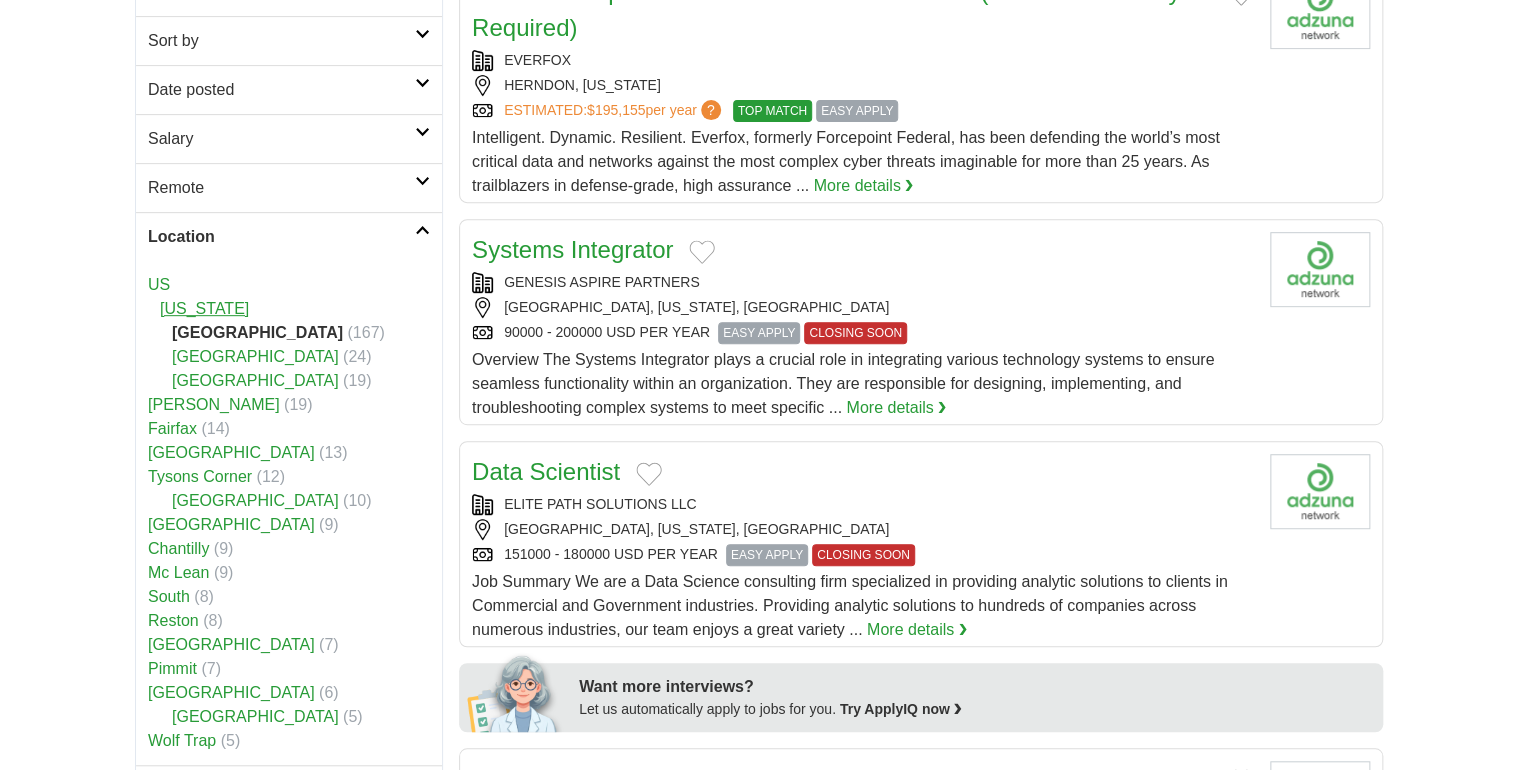 click on "[US_STATE]" at bounding box center (204, 308) 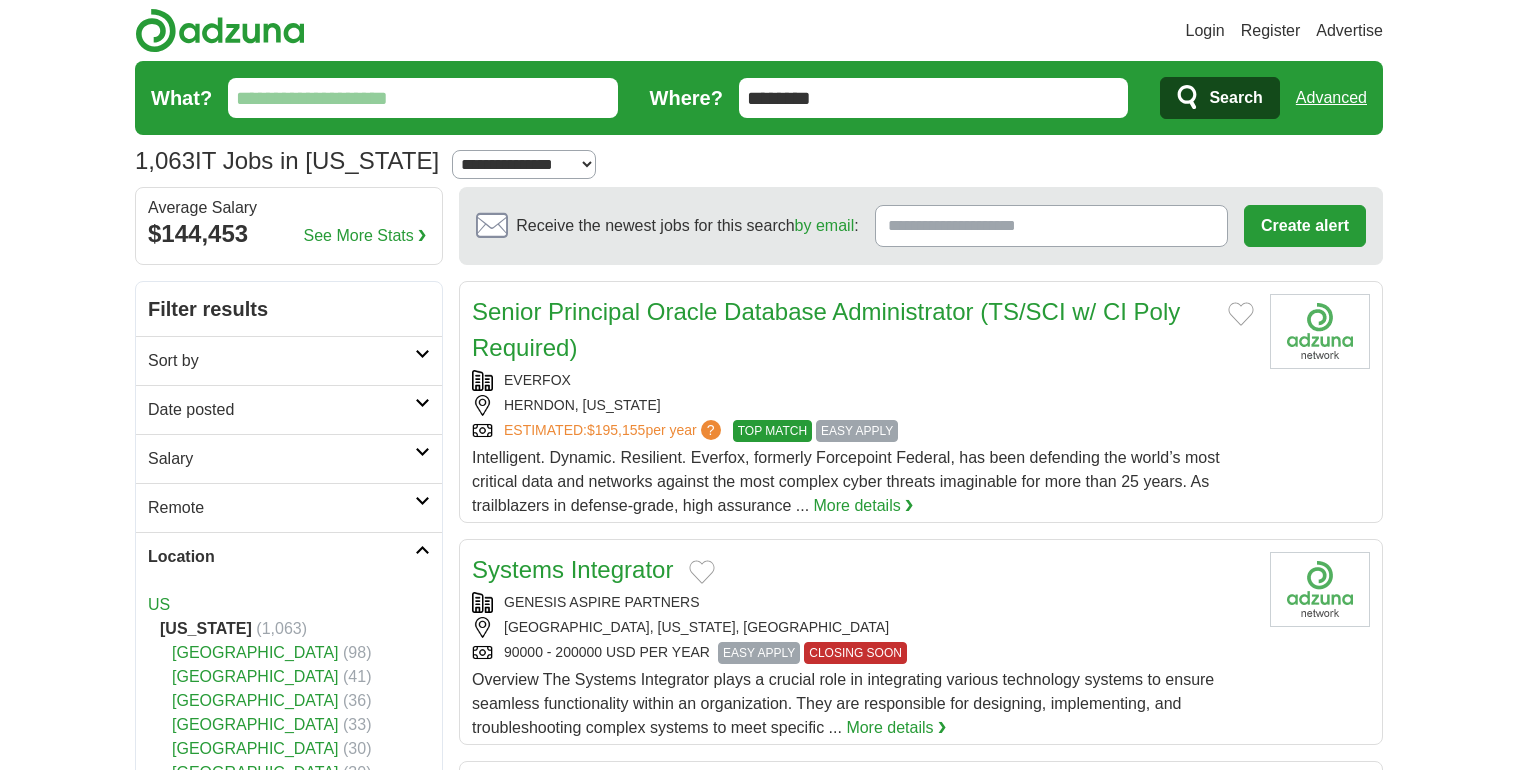 scroll, scrollTop: 0, scrollLeft: 0, axis: both 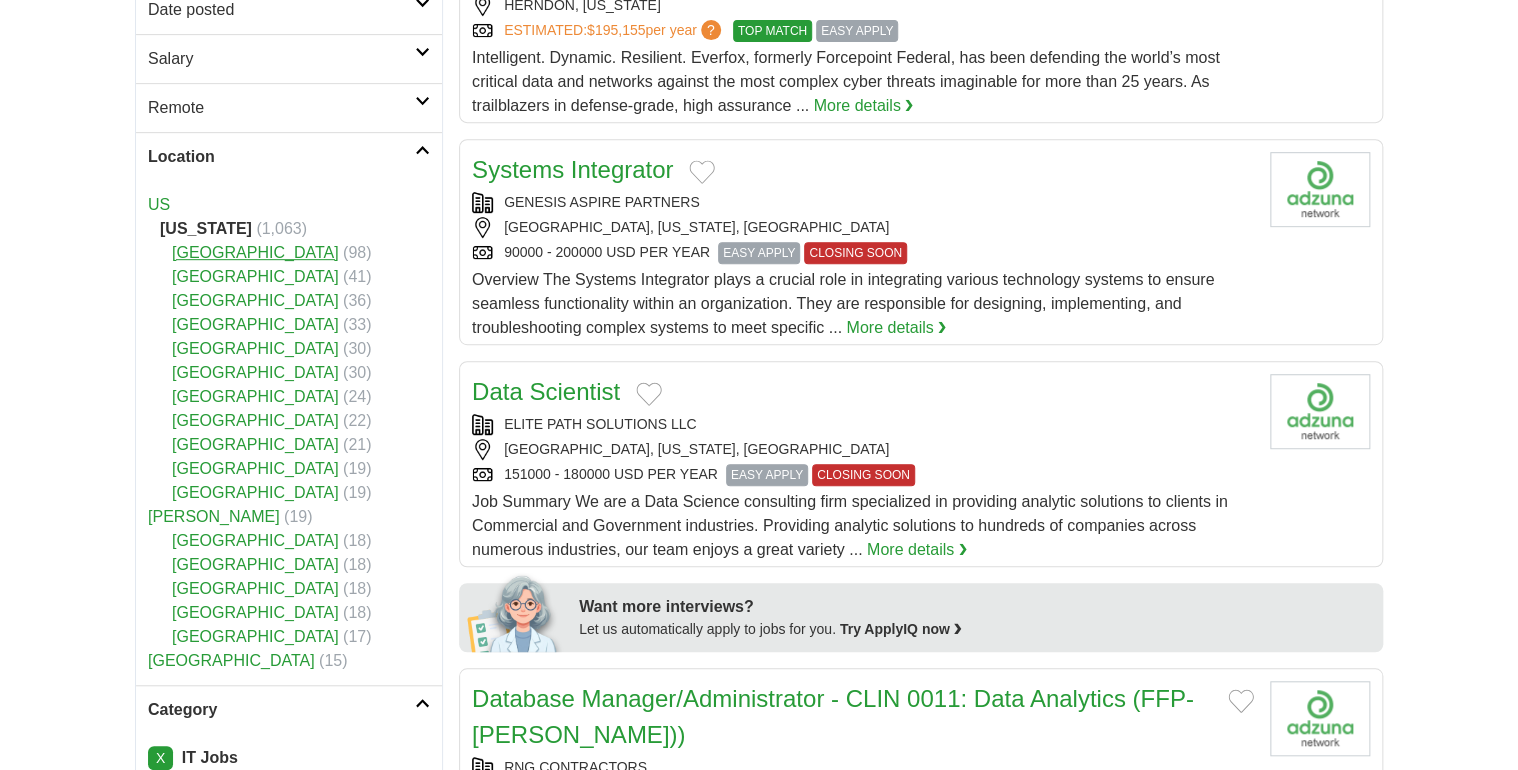 click on "[GEOGRAPHIC_DATA]" at bounding box center (255, 252) 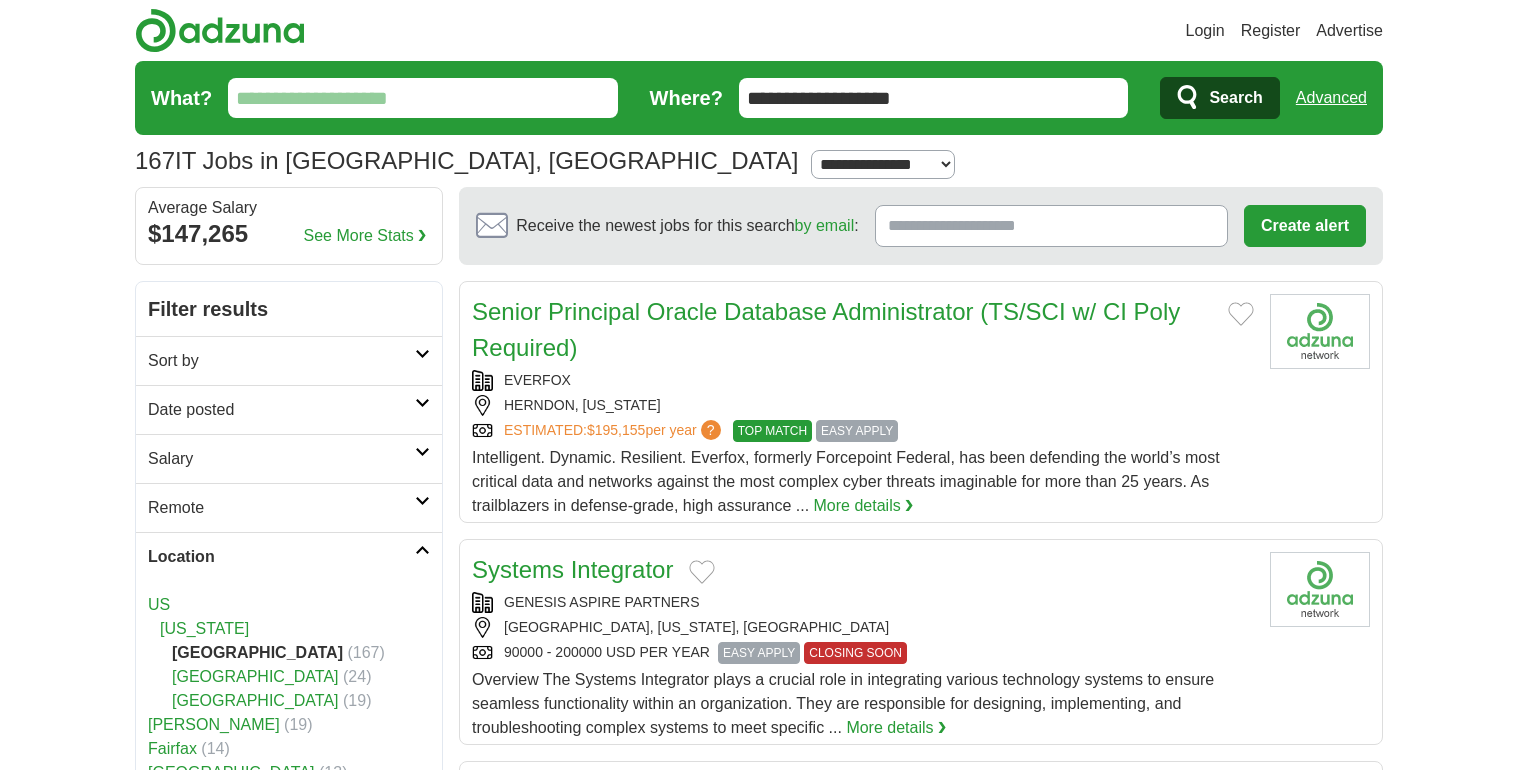 scroll, scrollTop: 0, scrollLeft: 0, axis: both 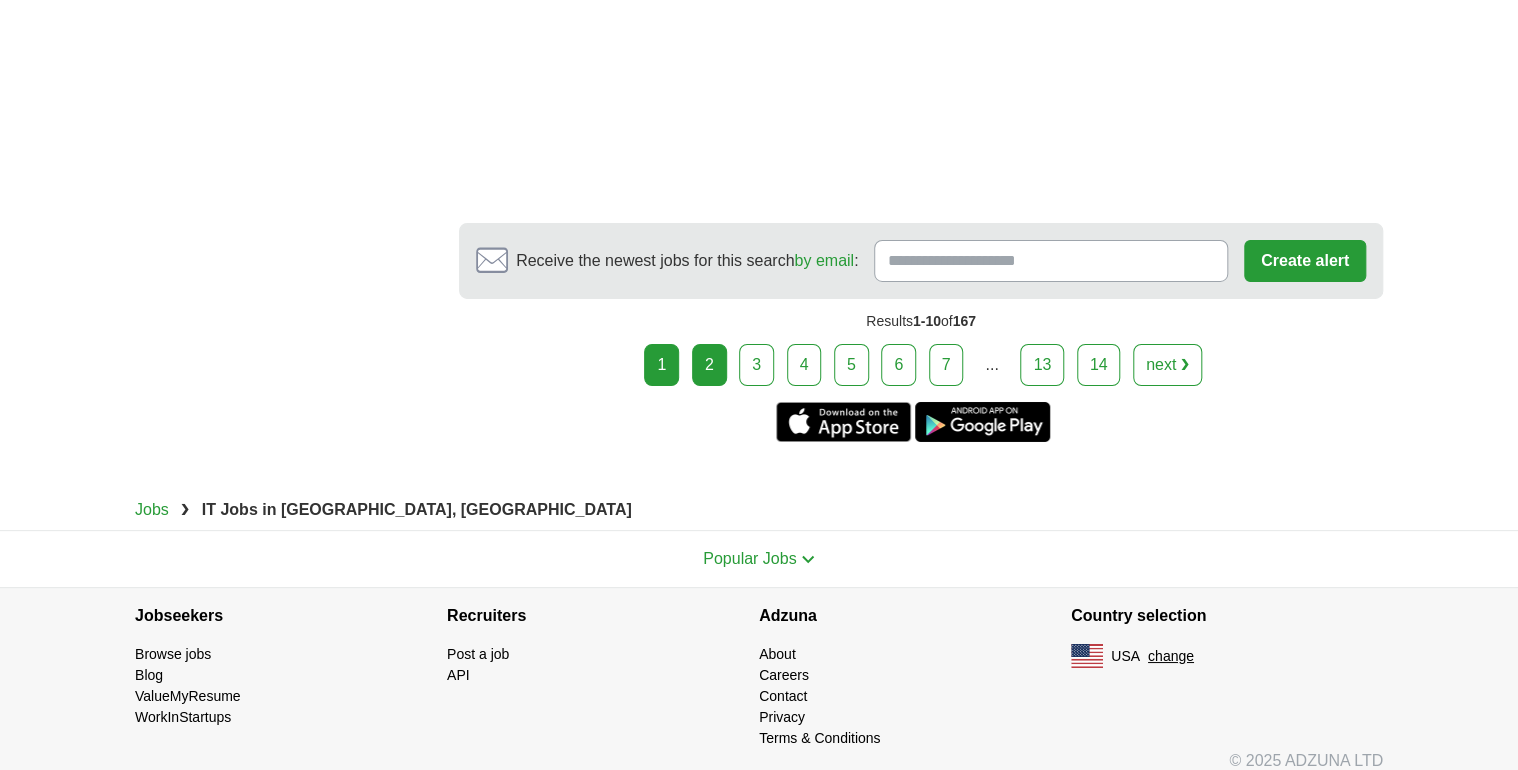click on "2" at bounding box center (709, 365) 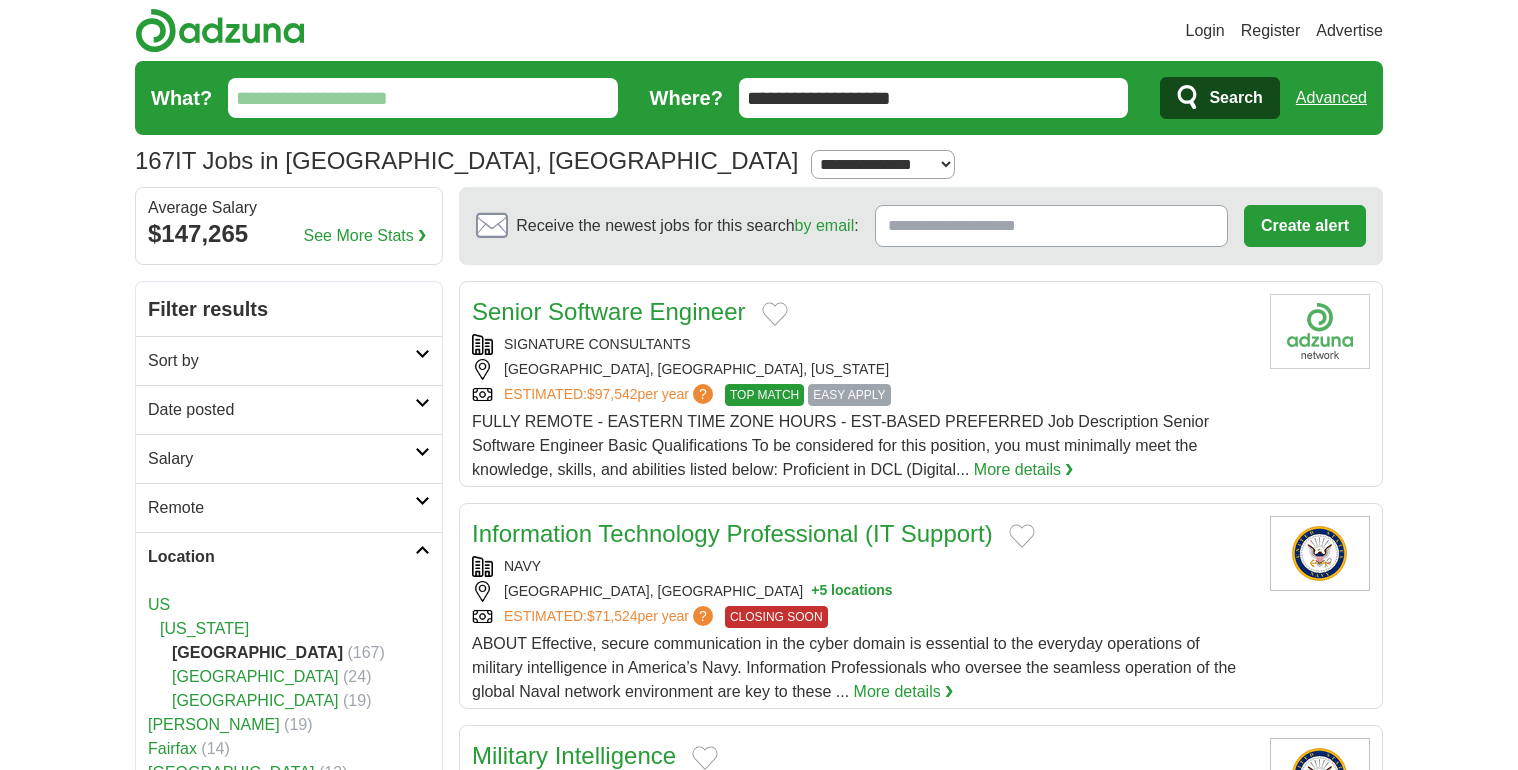 scroll, scrollTop: 0, scrollLeft: 0, axis: both 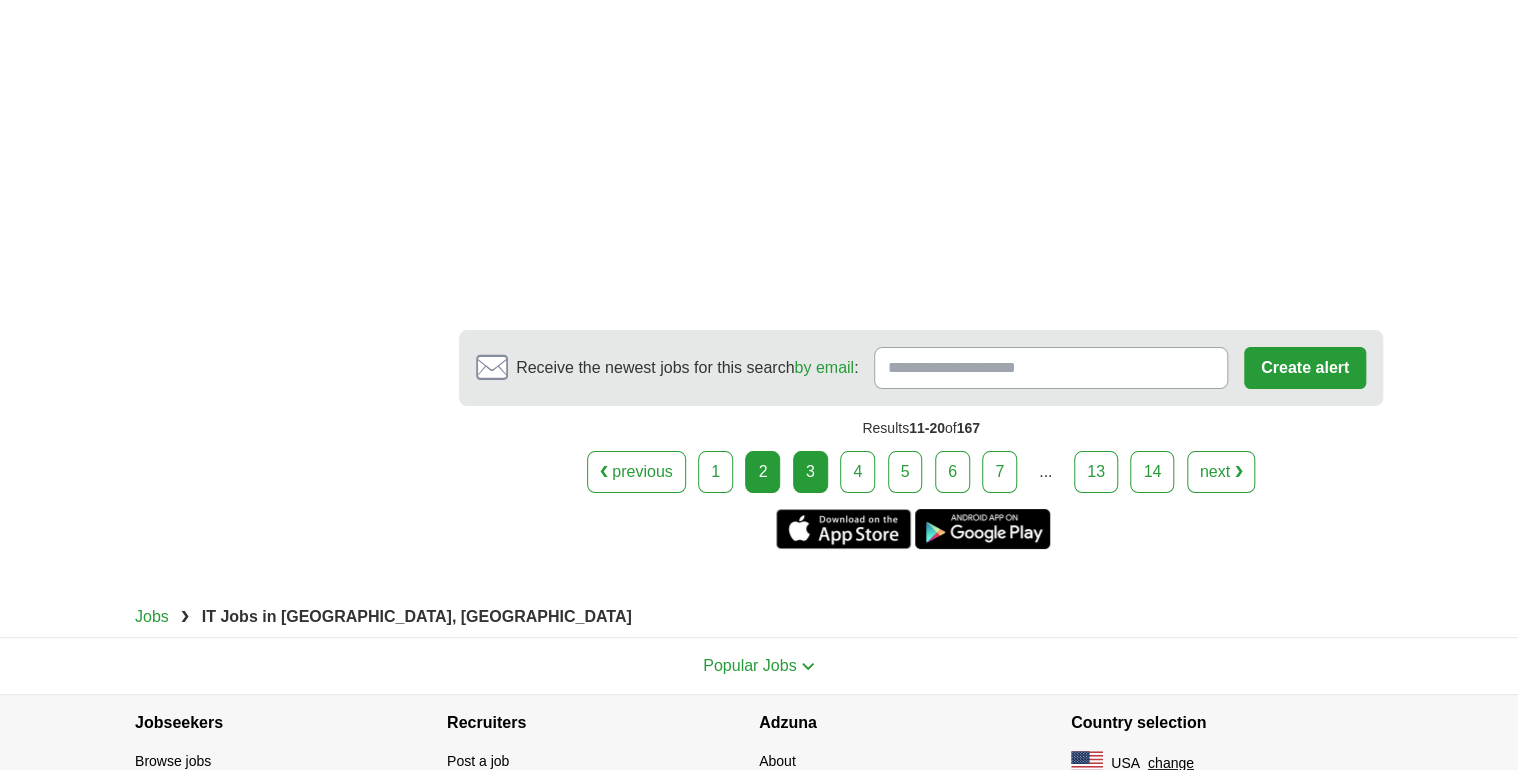 click on "3" at bounding box center [810, 472] 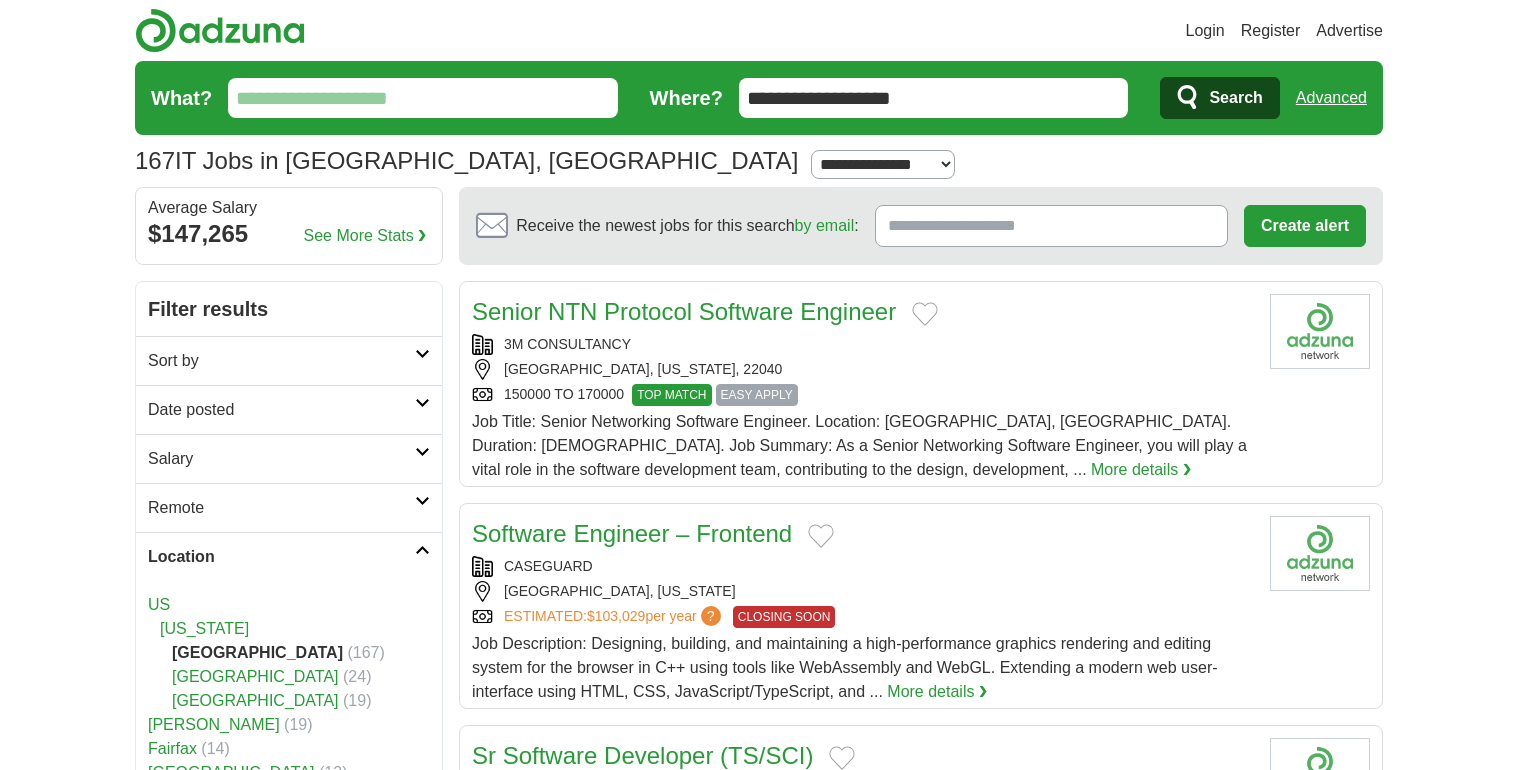 scroll, scrollTop: 0, scrollLeft: 0, axis: both 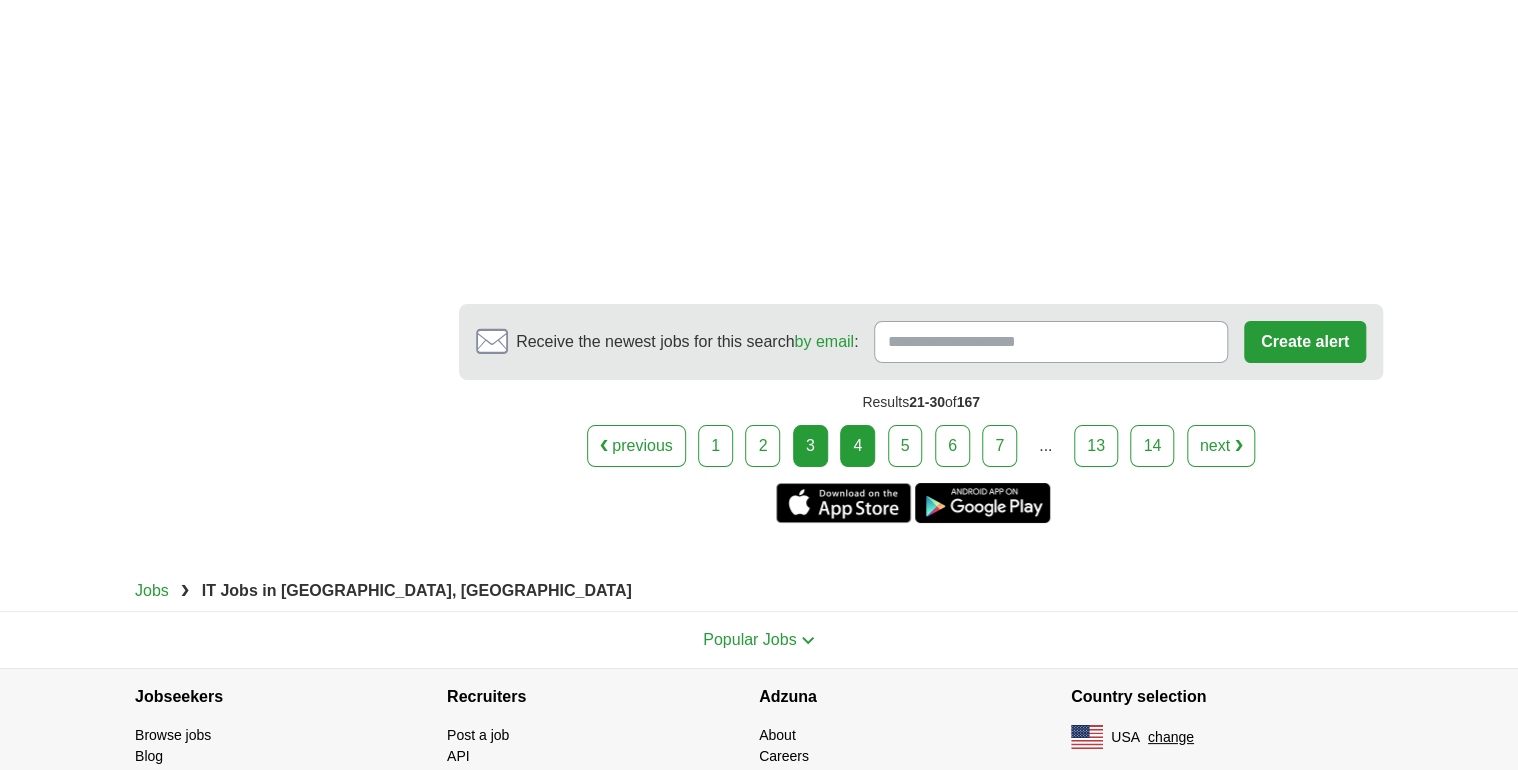 click on "4" at bounding box center (857, 446) 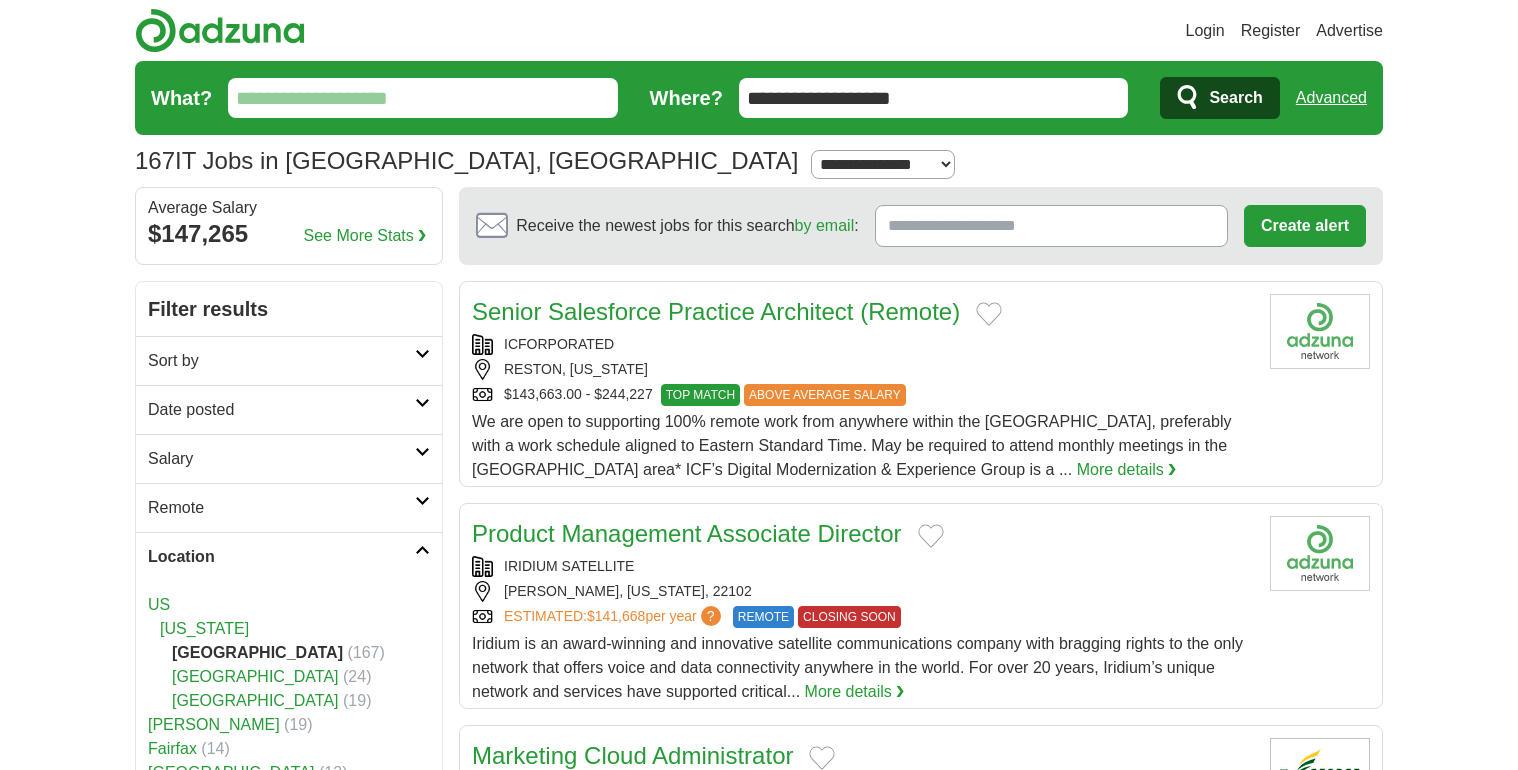 scroll, scrollTop: 0, scrollLeft: 0, axis: both 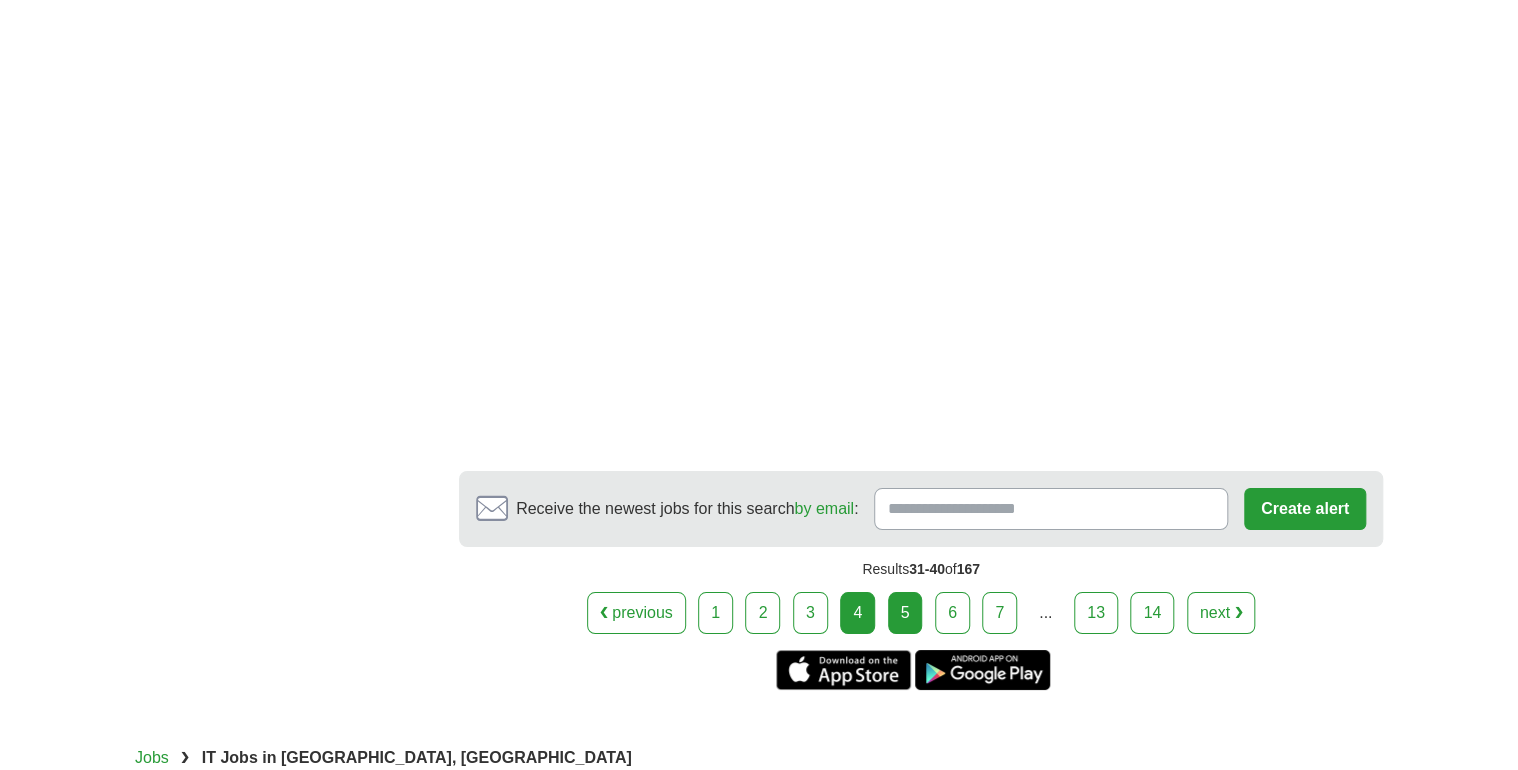 click on "5" at bounding box center [905, 613] 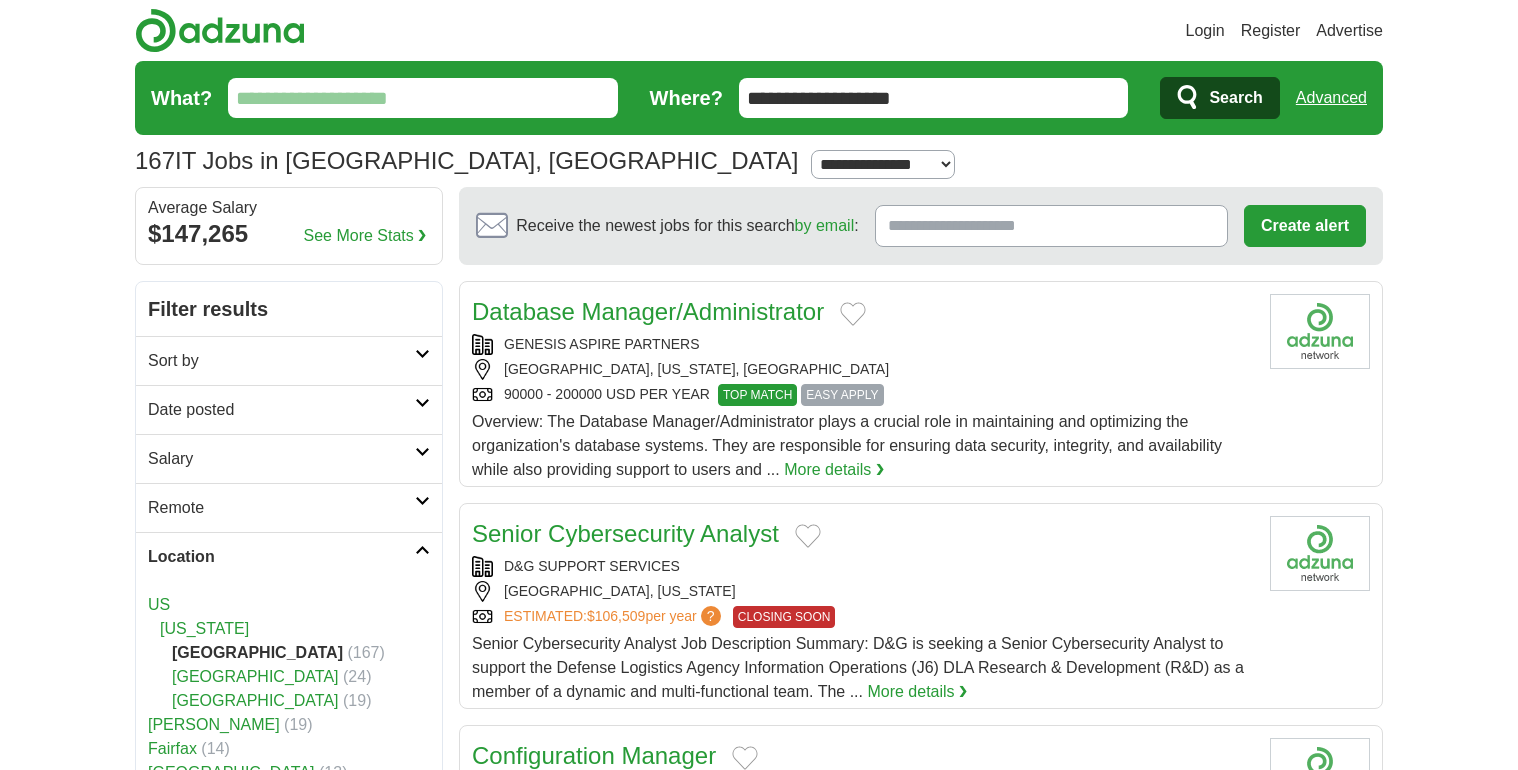 scroll, scrollTop: 0, scrollLeft: 0, axis: both 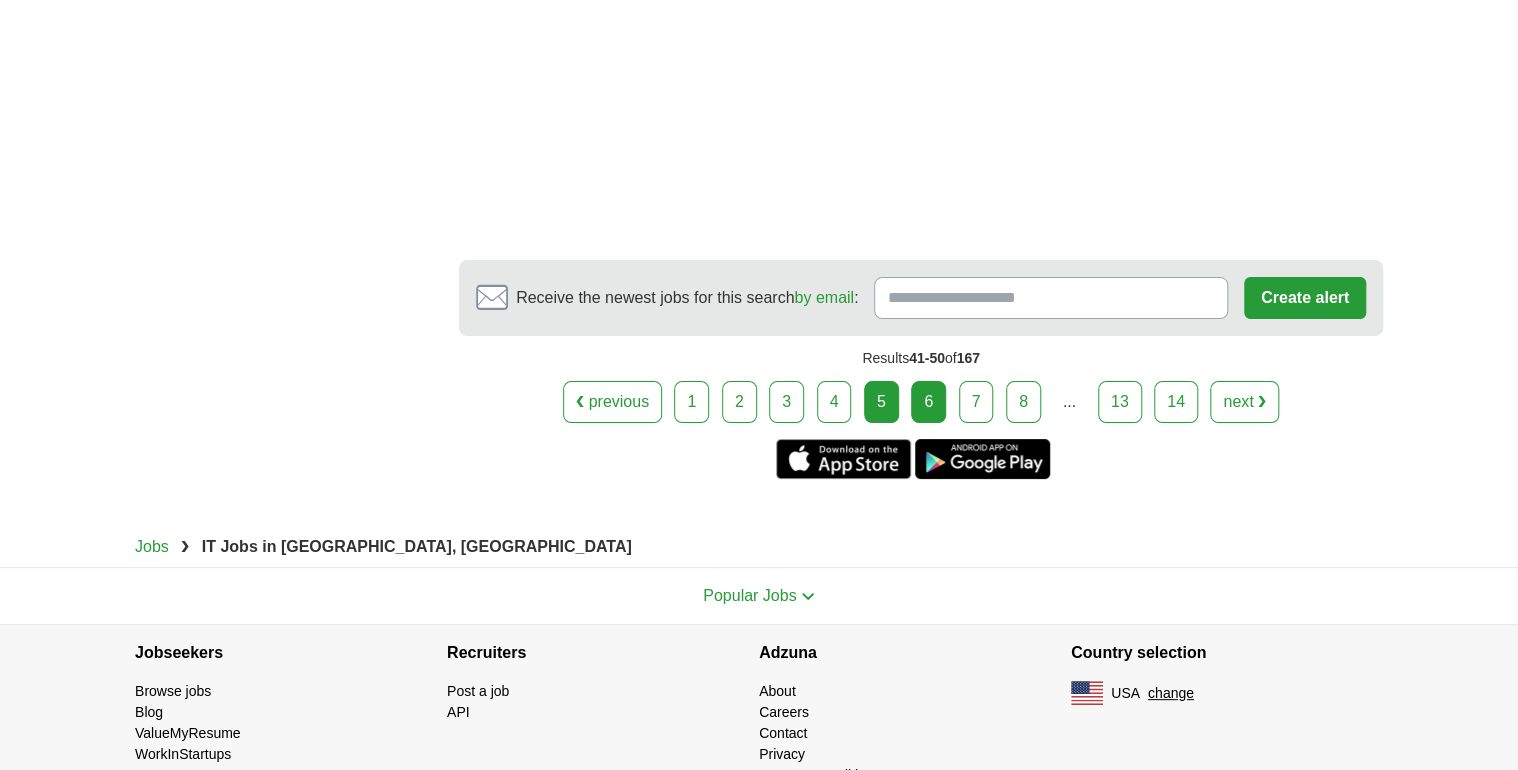 click on "6" at bounding box center [928, 402] 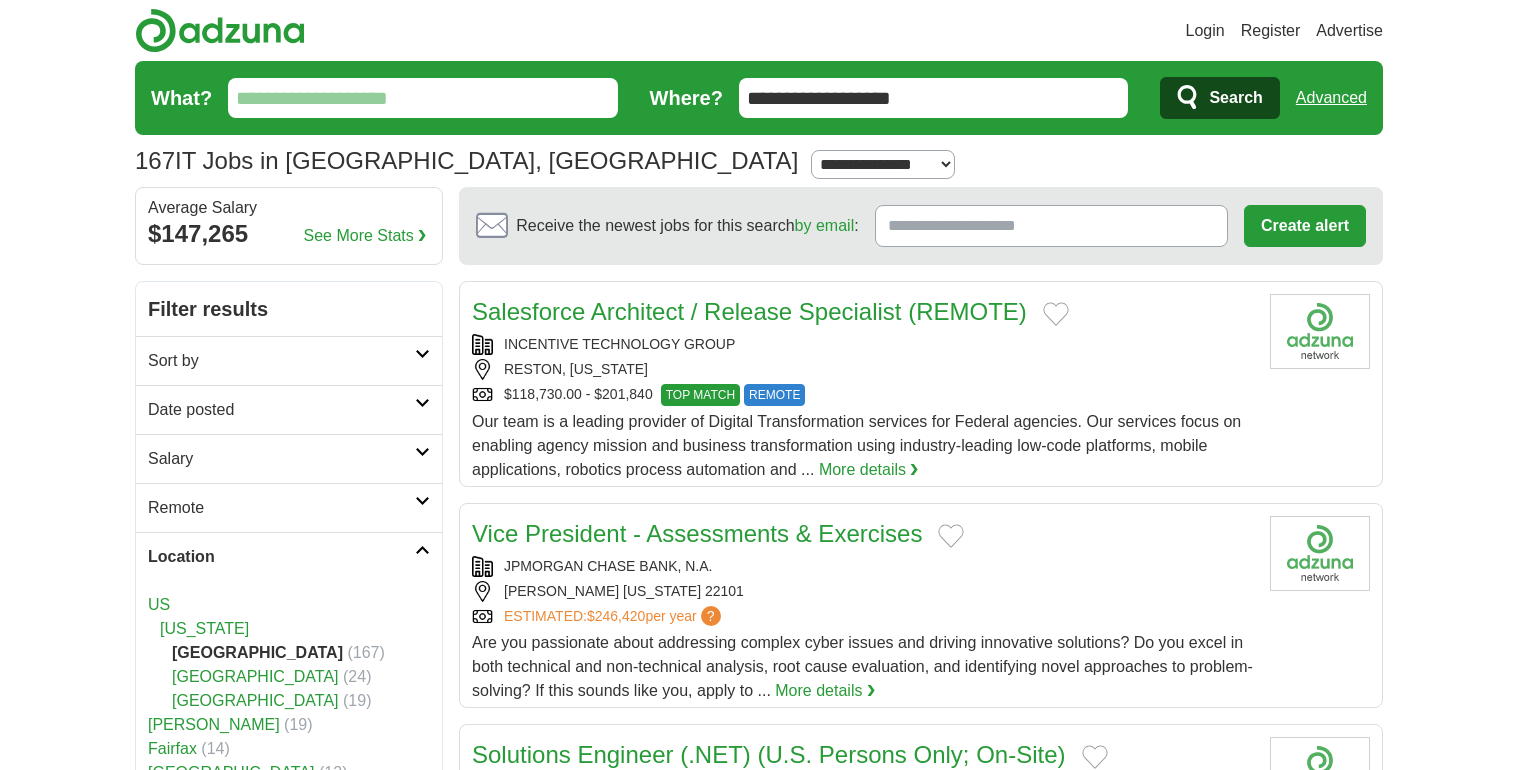 scroll, scrollTop: 0, scrollLeft: 0, axis: both 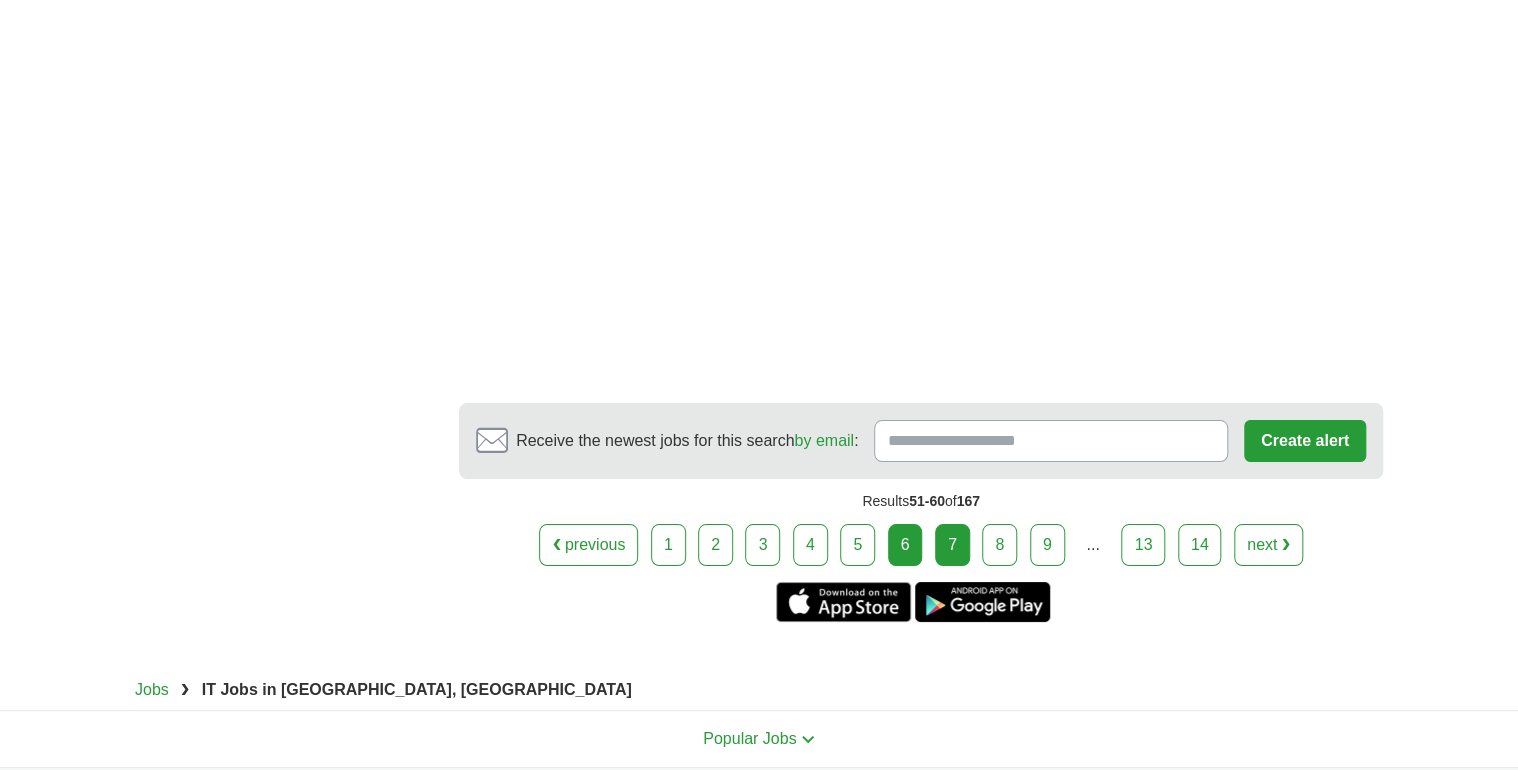click on "7" at bounding box center [952, 545] 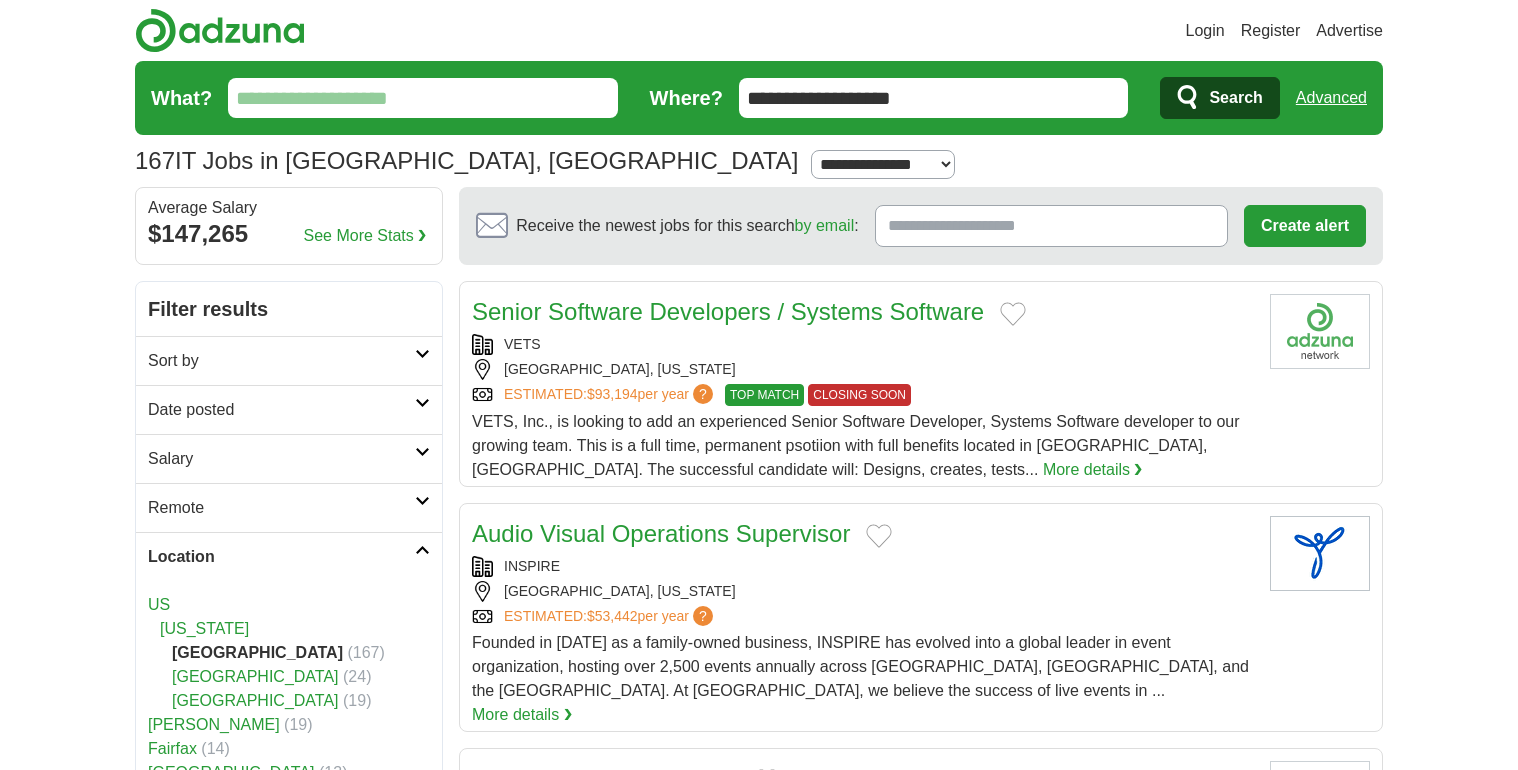 scroll, scrollTop: 0, scrollLeft: 0, axis: both 